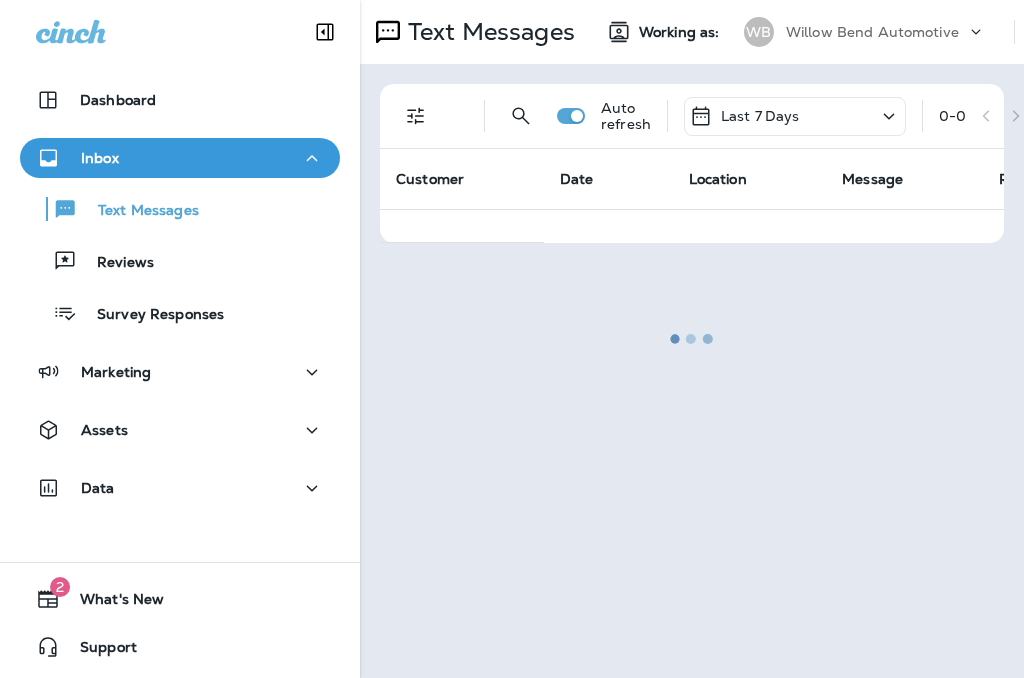 scroll, scrollTop: 0, scrollLeft: 0, axis: both 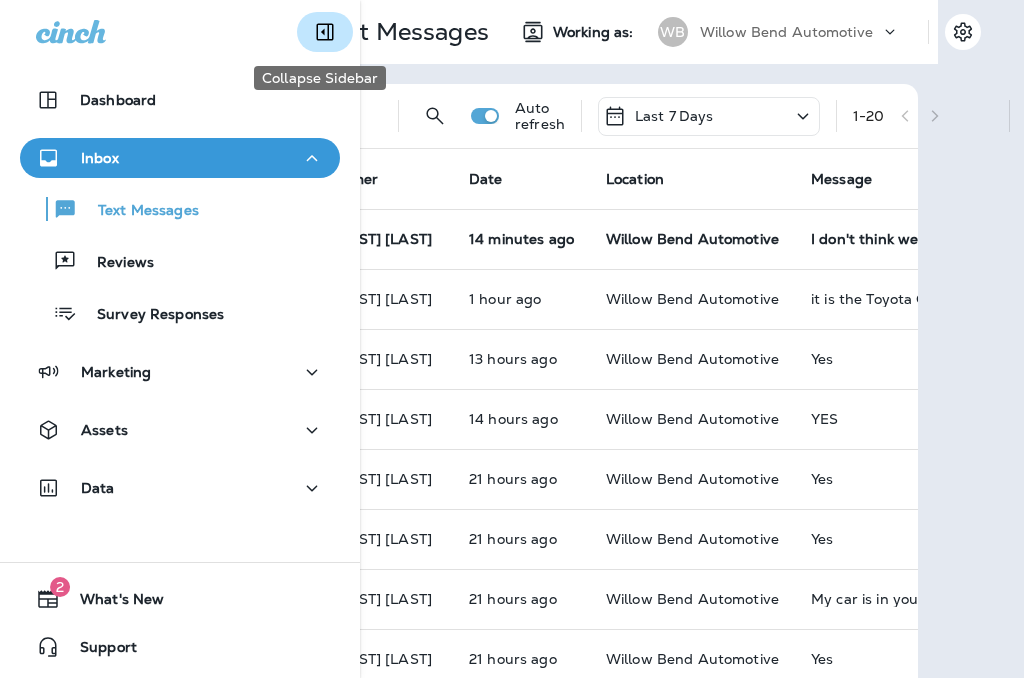 click 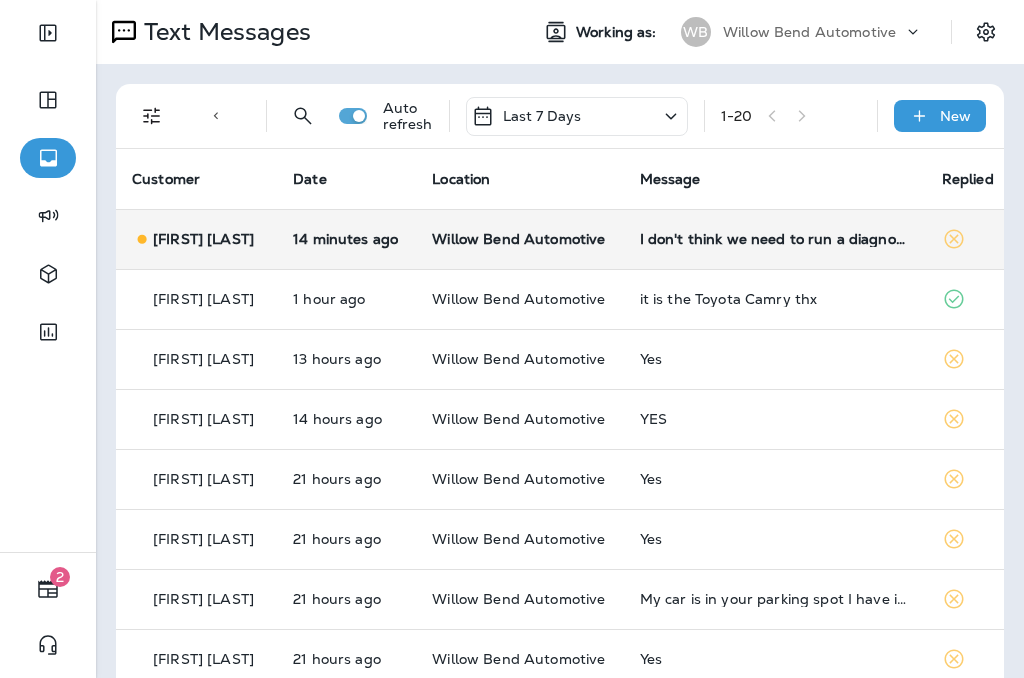 click on "[FIRST] [LAST]" at bounding box center (196, 239) 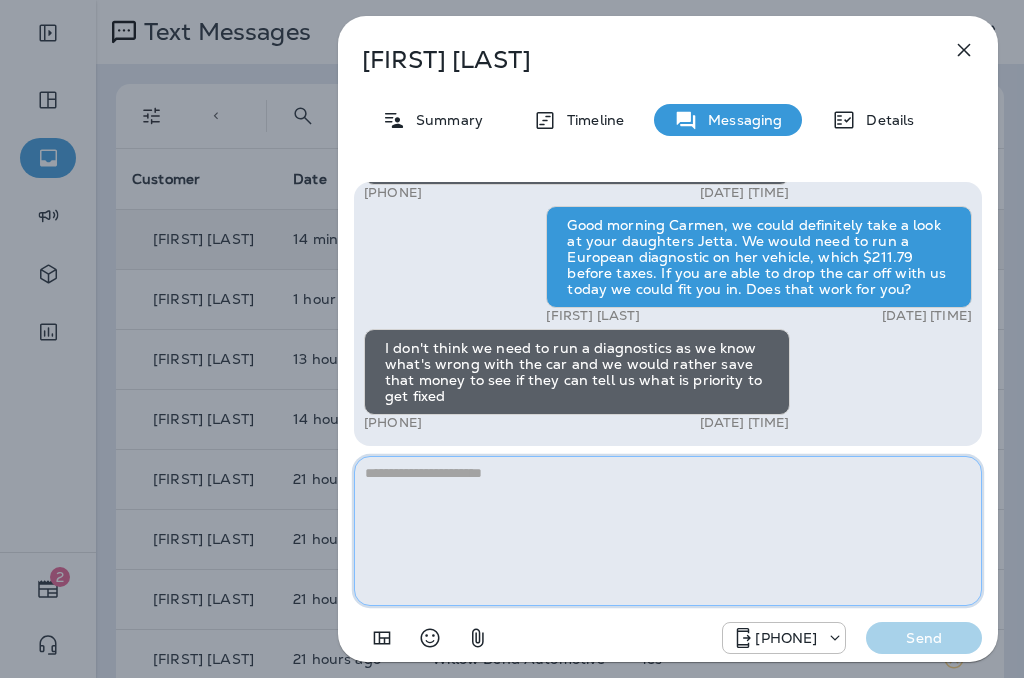 click at bounding box center (668, 531) 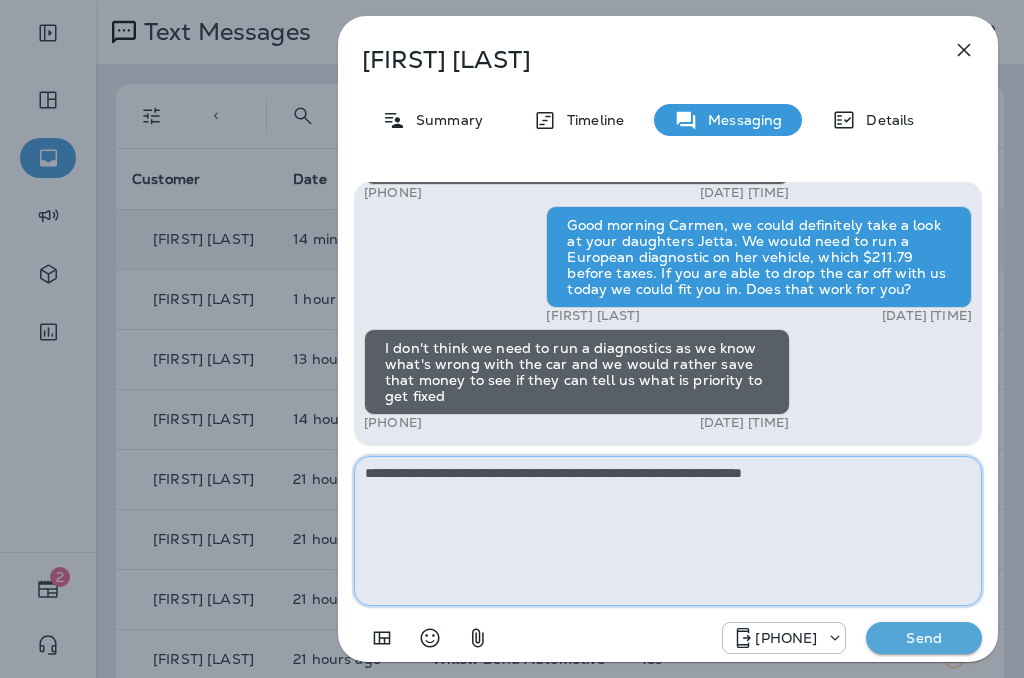 drag, startPoint x: 787, startPoint y: 477, endPoint x: 872, endPoint y: 563, distance: 120.91733 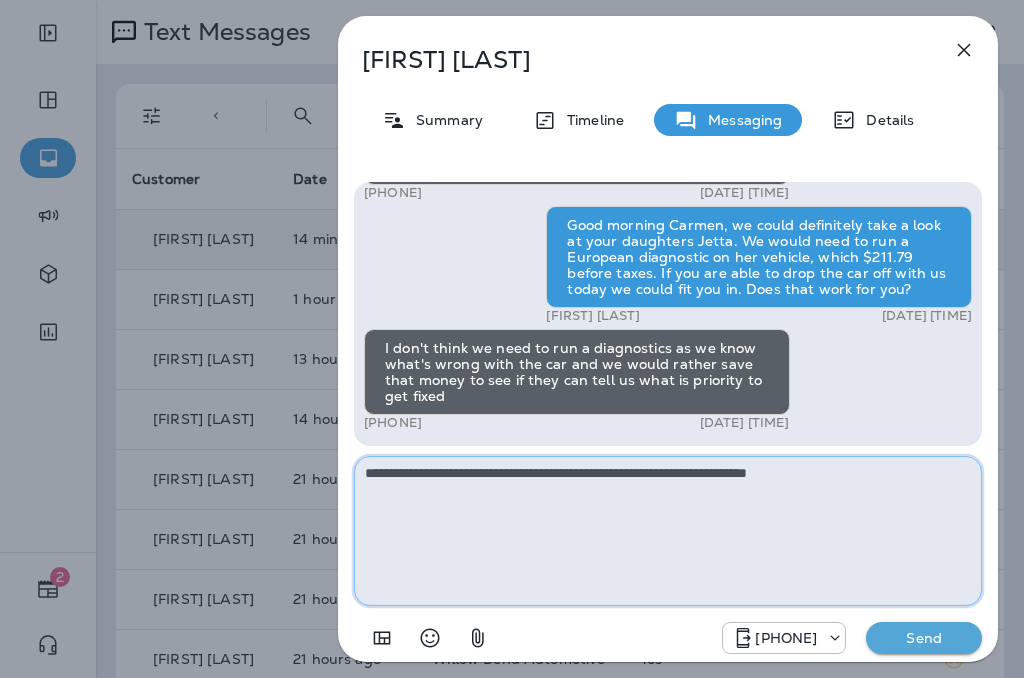 click on "**********" at bounding box center (668, 531) 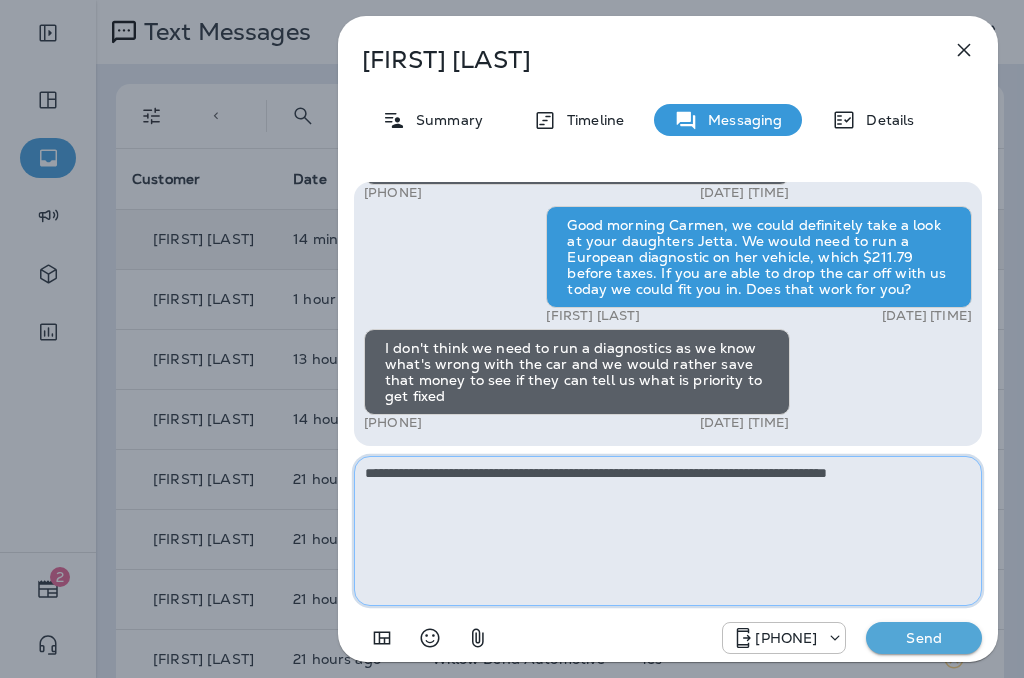click on "**********" at bounding box center (668, 531) 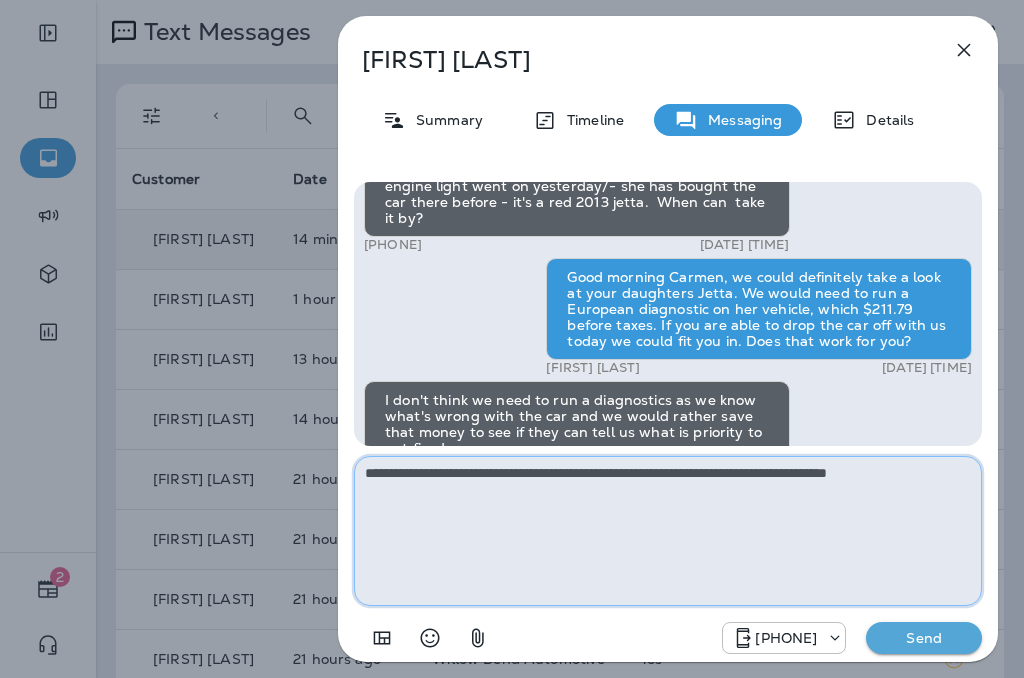 scroll, scrollTop: 0, scrollLeft: 0, axis: both 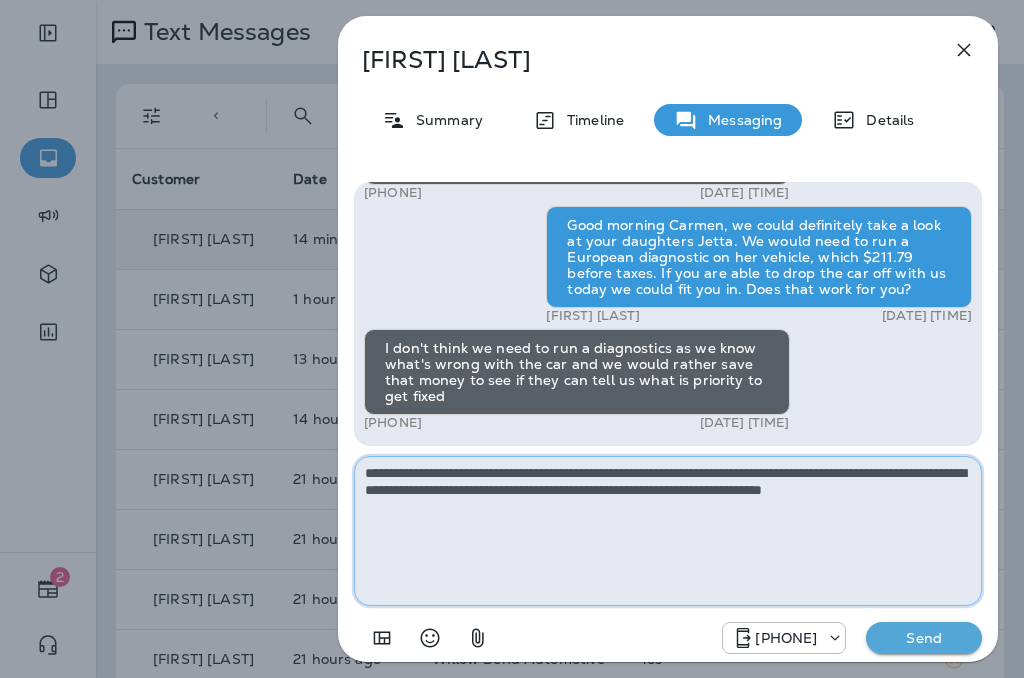 drag, startPoint x: 638, startPoint y: 493, endPoint x: 595, endPoint y: 509, distance: 45.88028 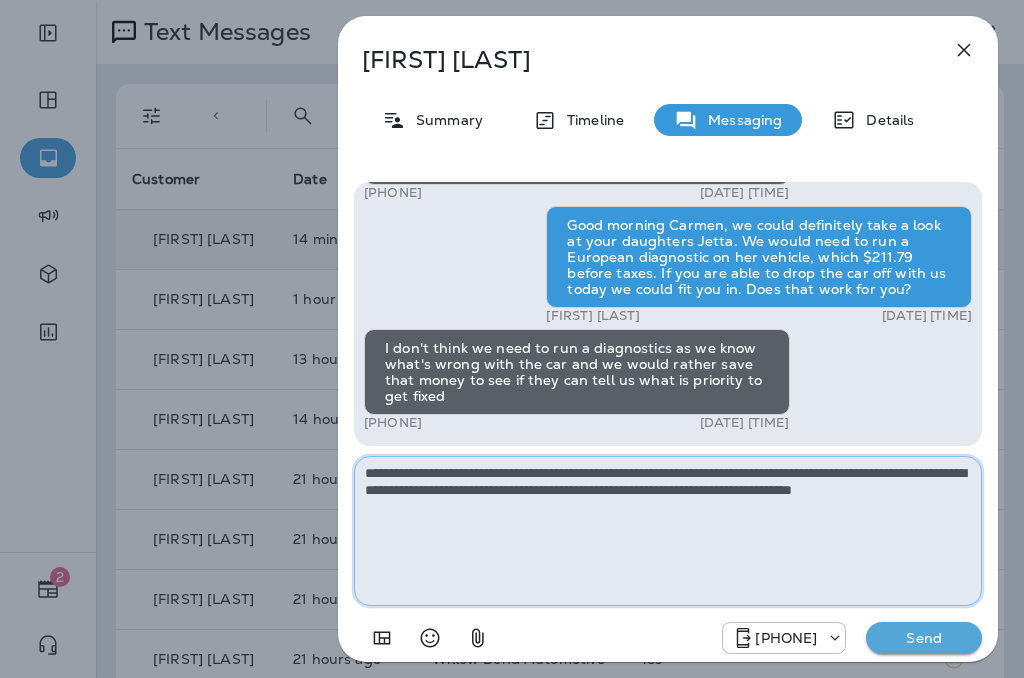 click on "**********" at bounding box center [668, 531] 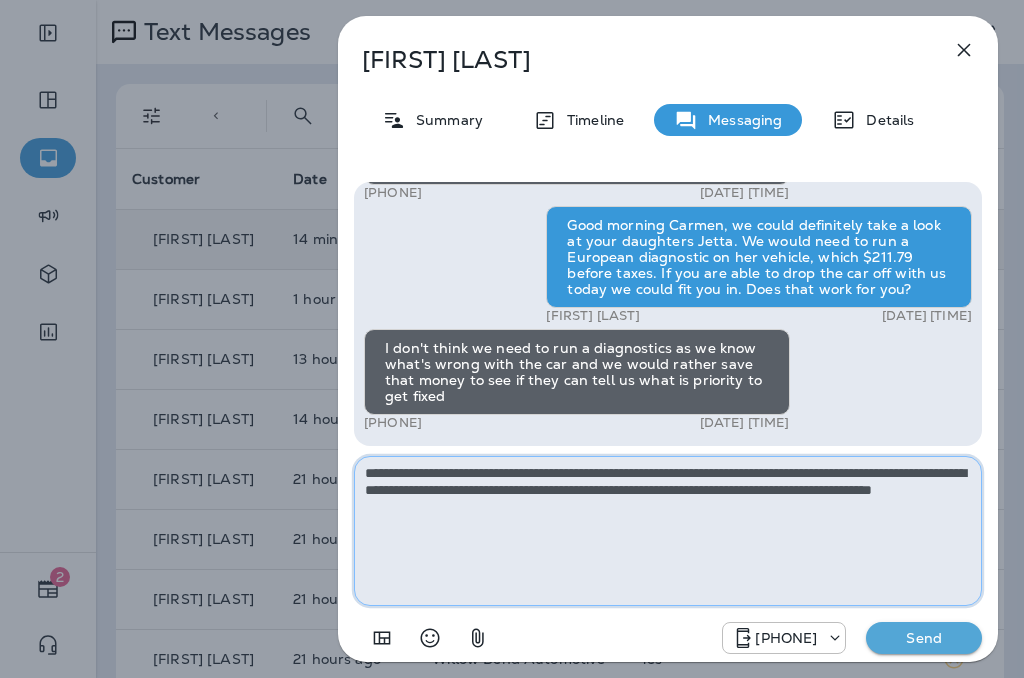 type on "**********" 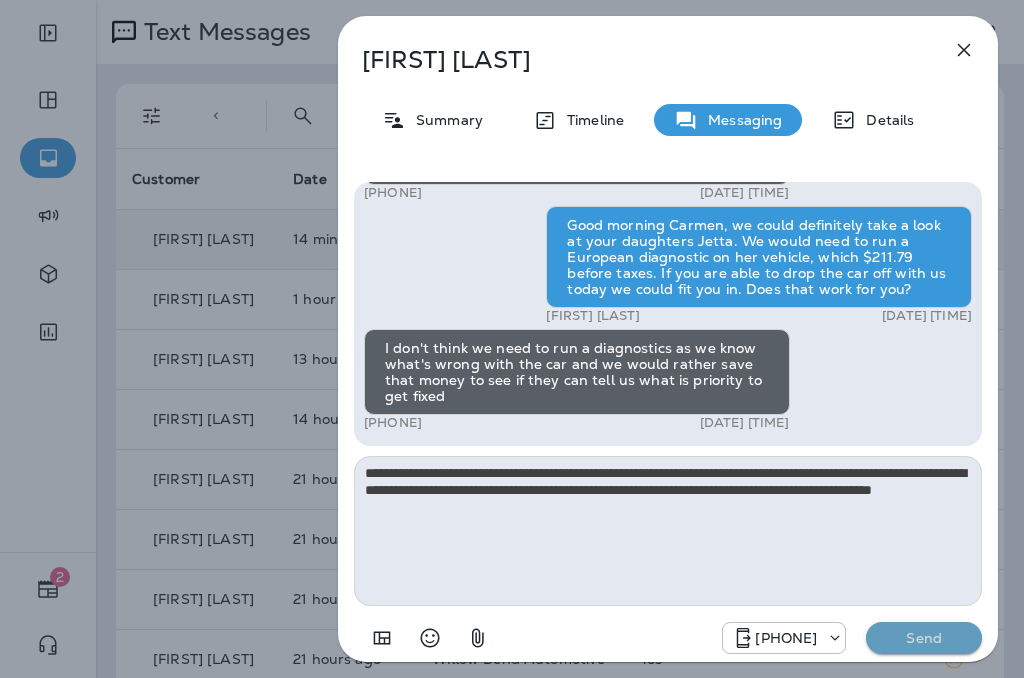 click on "Send" at bounding box center [924, 638] 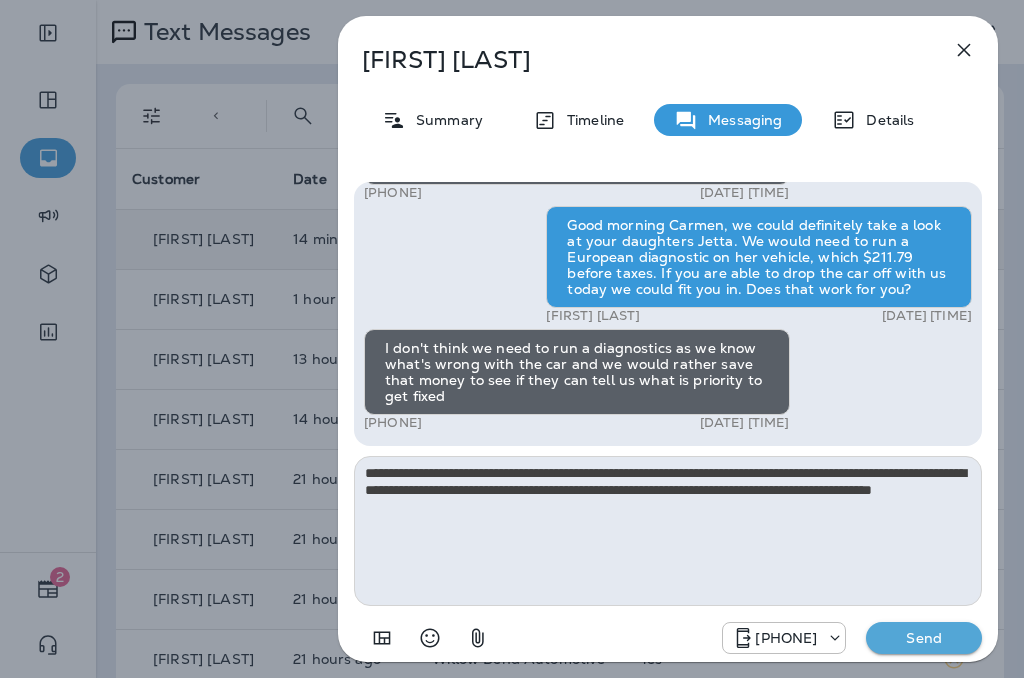 type 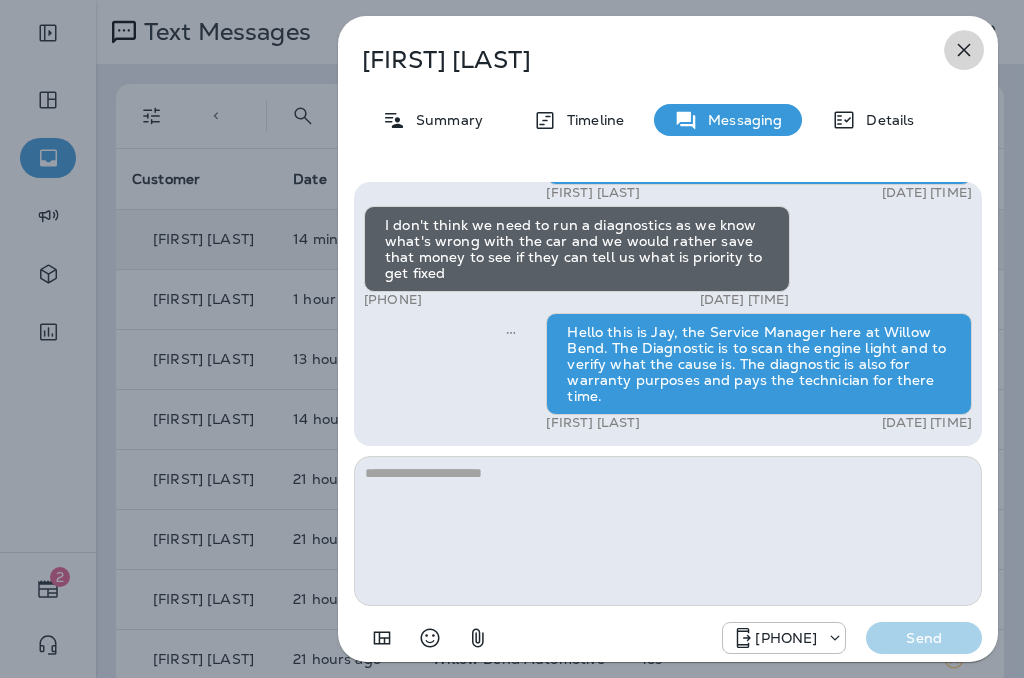 click 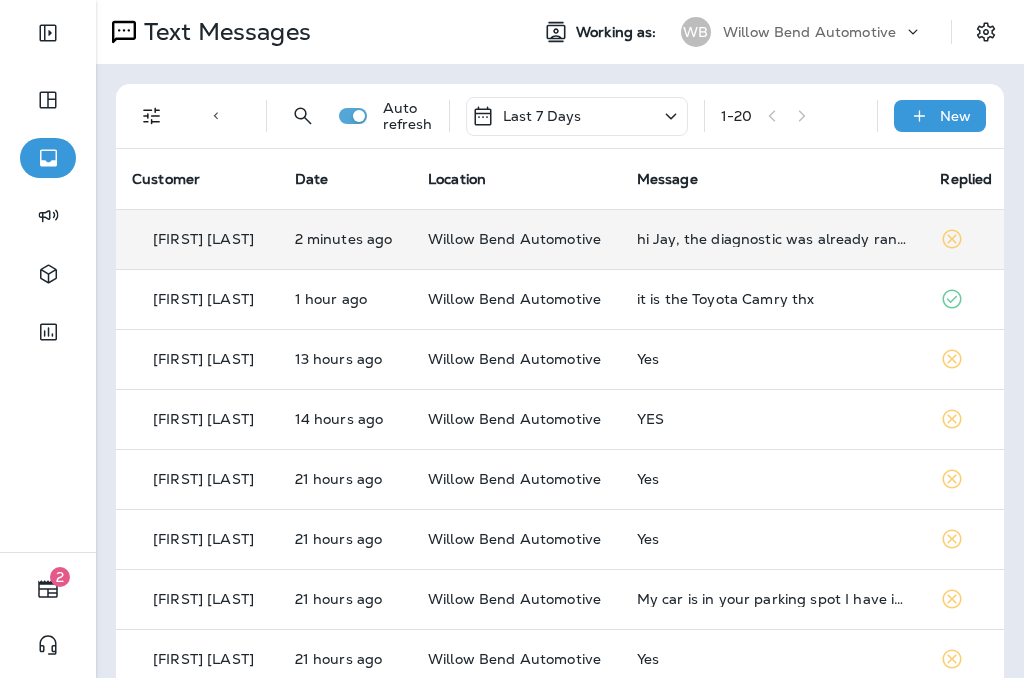 click on "hi Jay, the diagnostic was already ran when she took the car to Volkswagen for an oil change. at this point, we can tell you what's wrong with it and maybe you can estimate what the priorities are since it's a 2013 car." at bounding box center [773, 239] 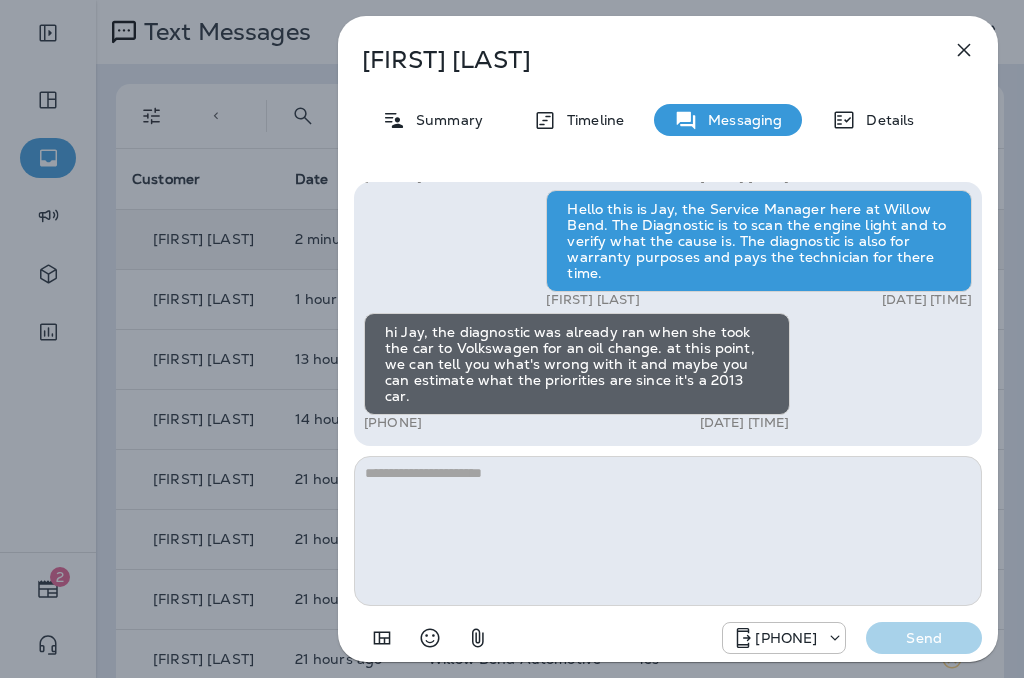 click at bounding box center (668, 531) 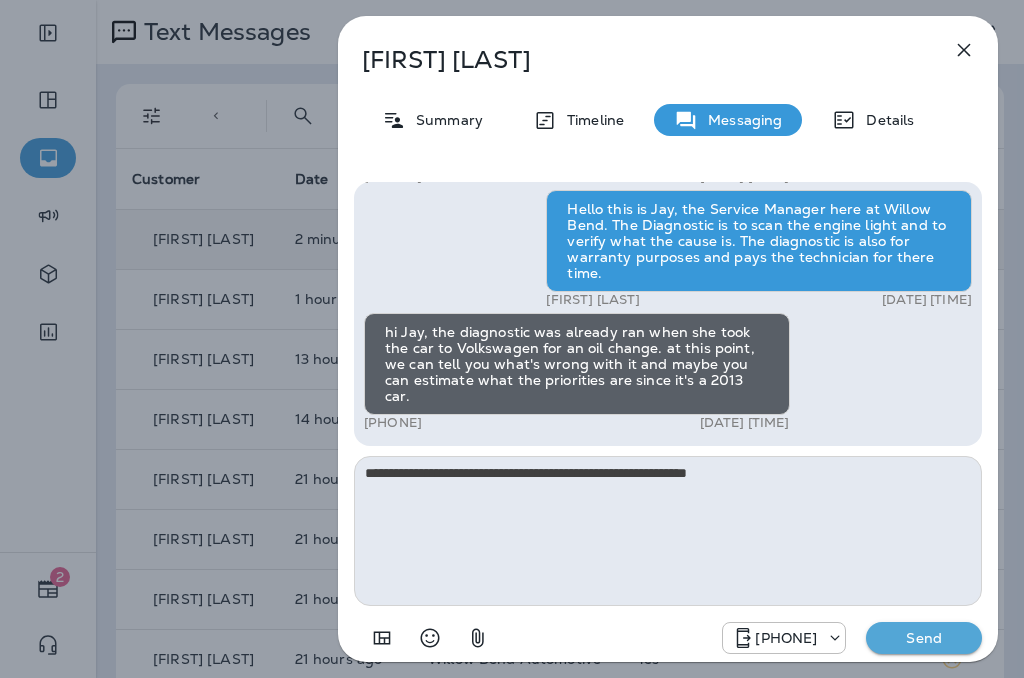 type on "**********" 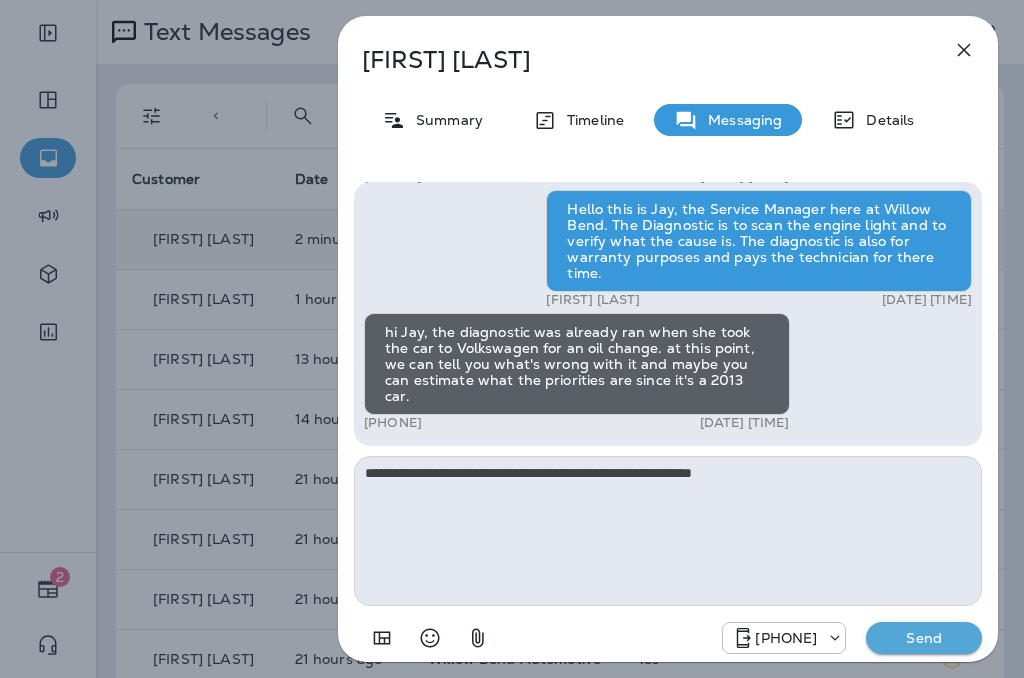click on "**********" at bounding box center (668, 531) 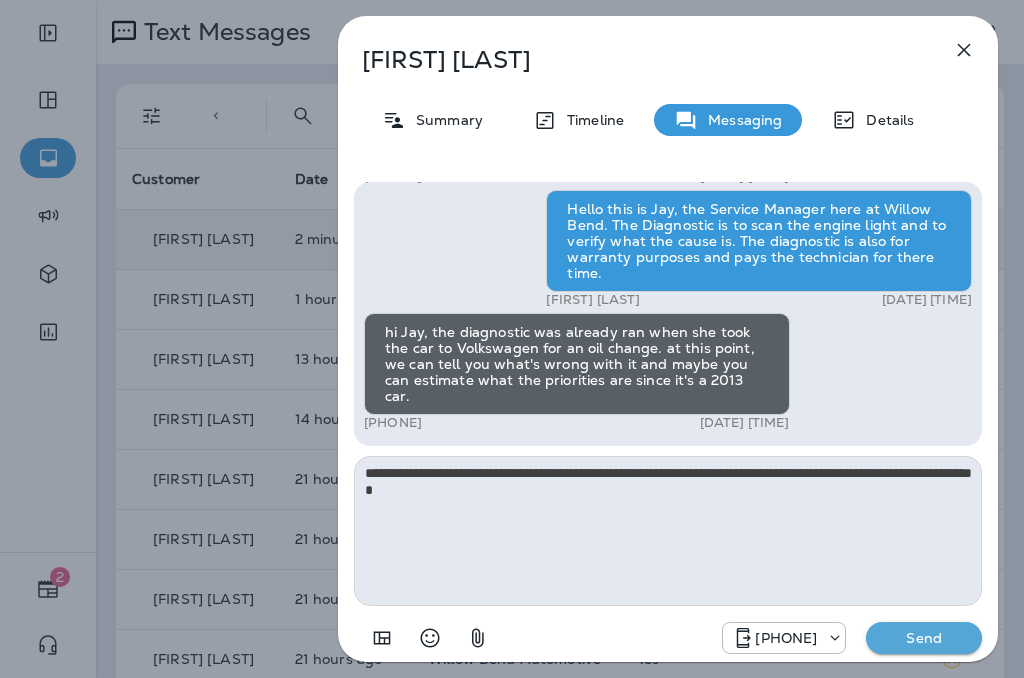 click on "**********" at bounding box center [668, 531] 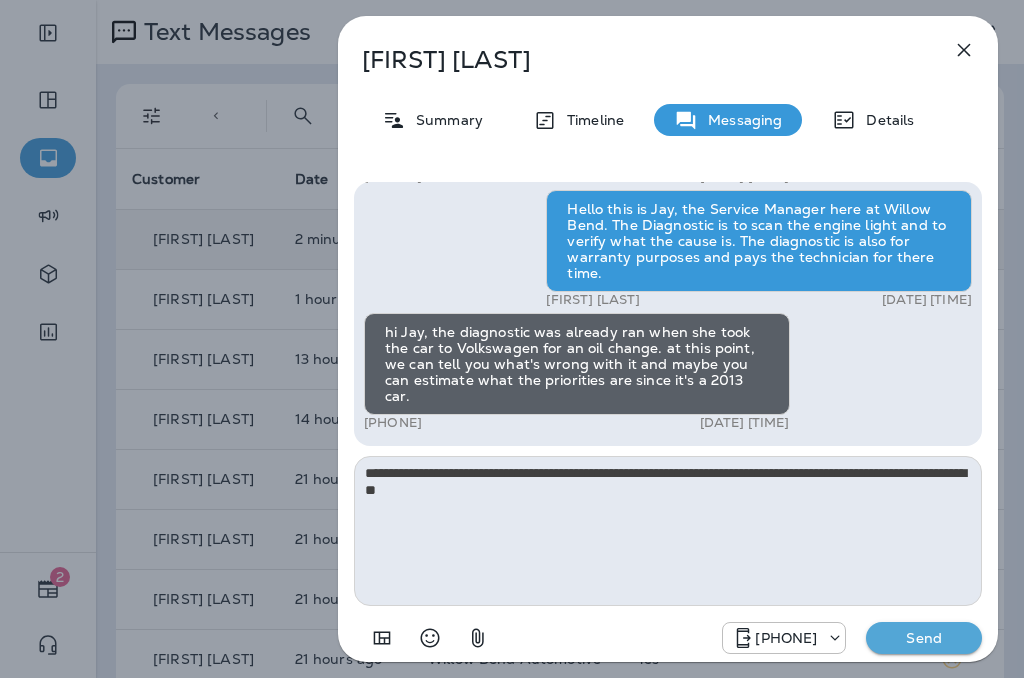 click on "**********" at bounding box center (668, 531) 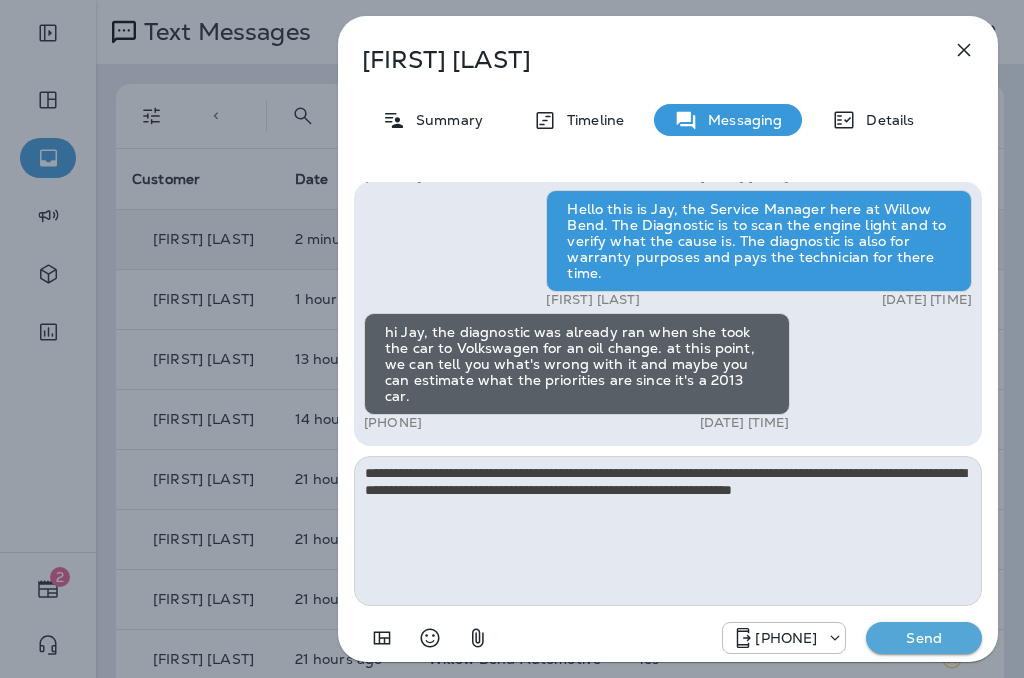 click on "**********" at bounding box center [668, 531] 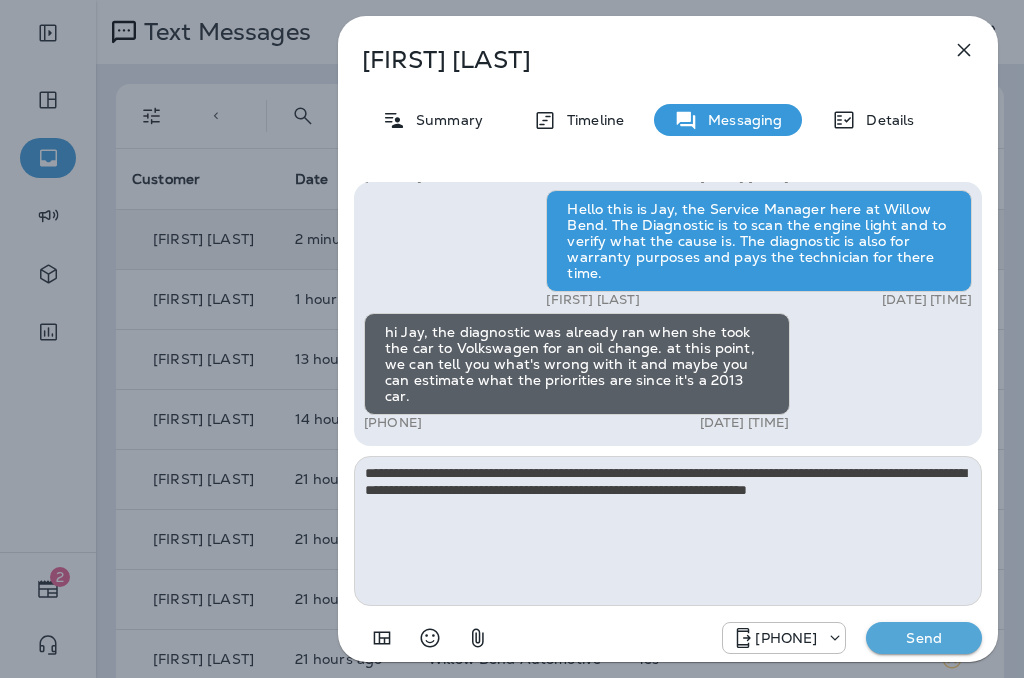 click on "**********" at bounding box center (668, 531) 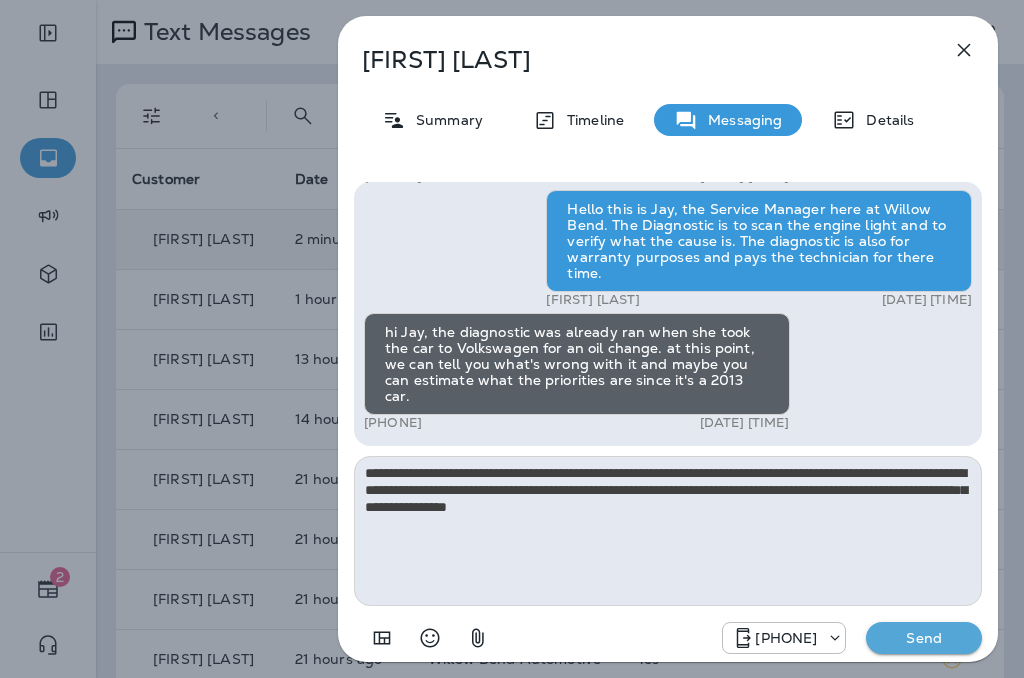click on "**********" at bounding box center (668, 531) 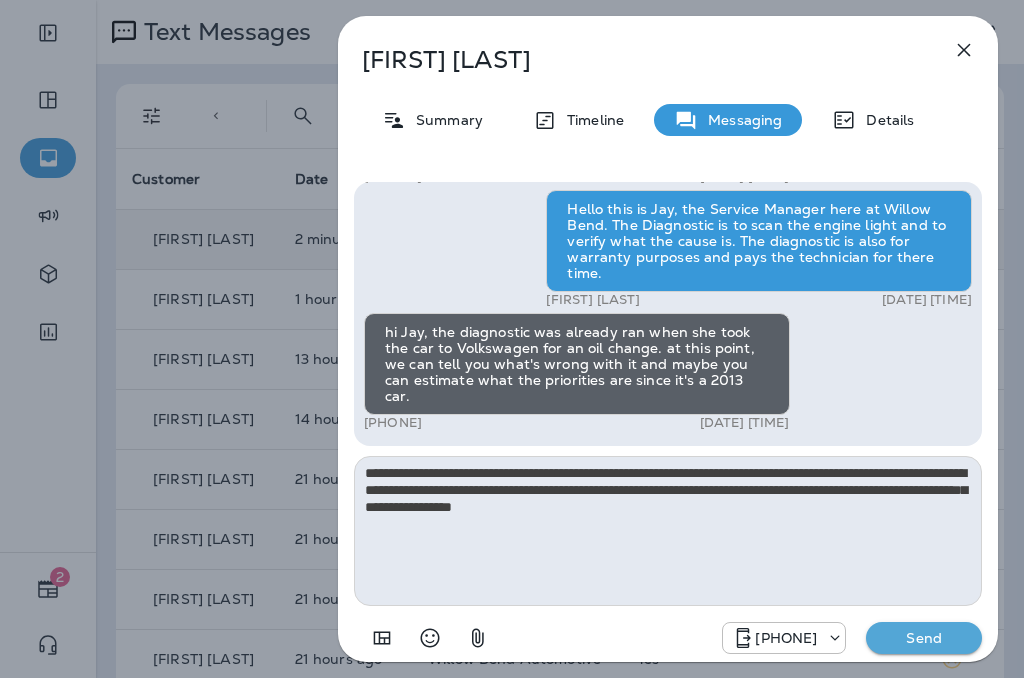 type on "**********" 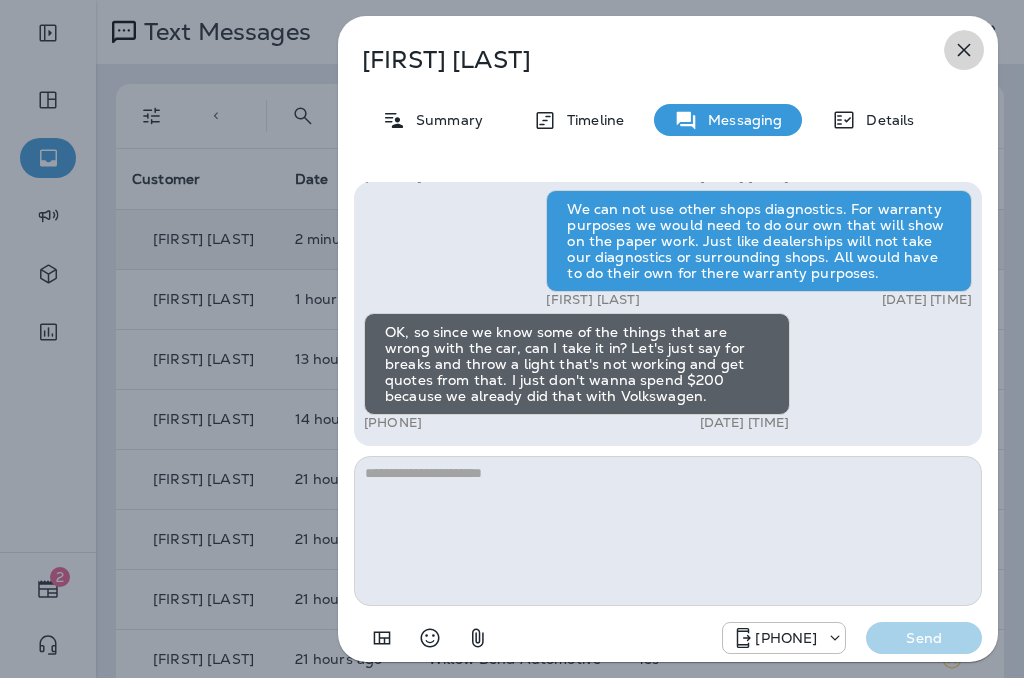 click 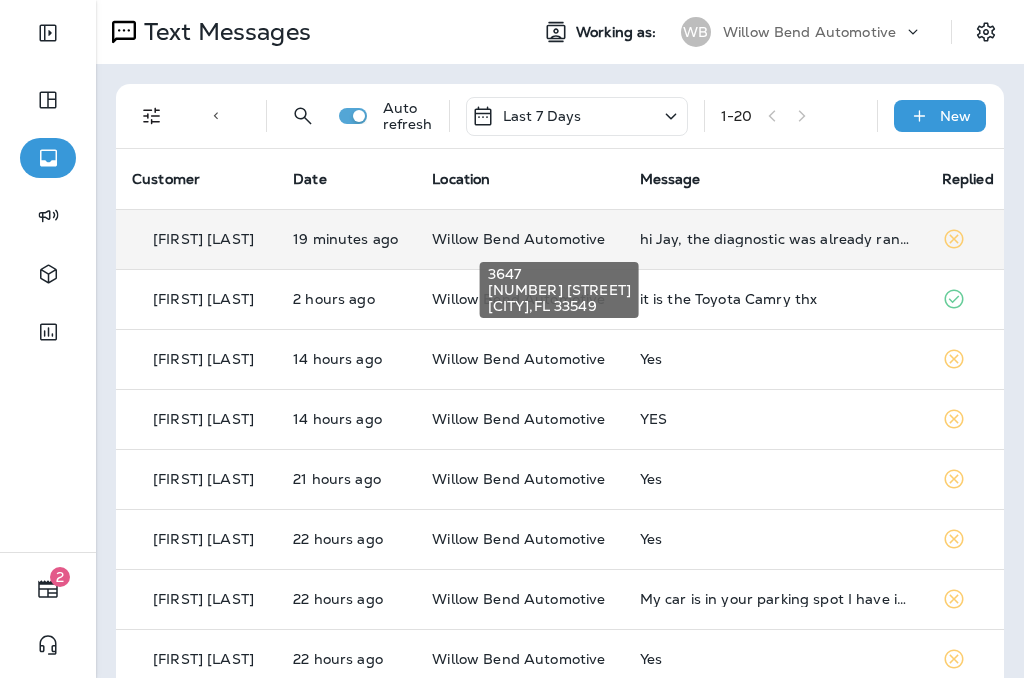 click on "[NUMBER] [STREET] [CITY], [STATE] [POSTAL_CODE]" at bounding box center [559, 284] 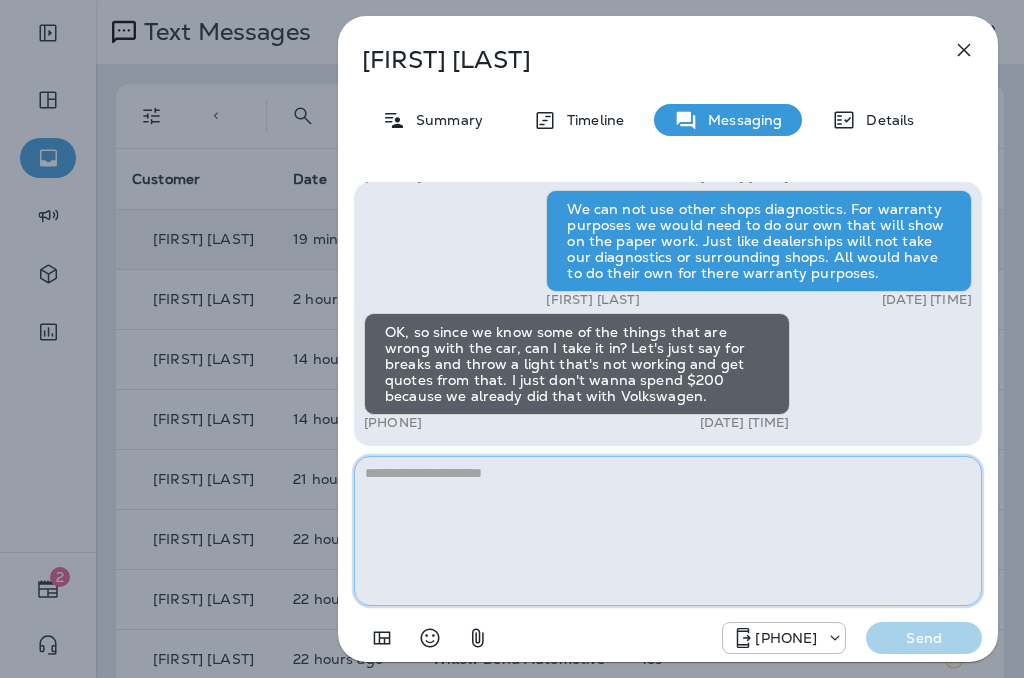 click at bounding box center [668, 531] 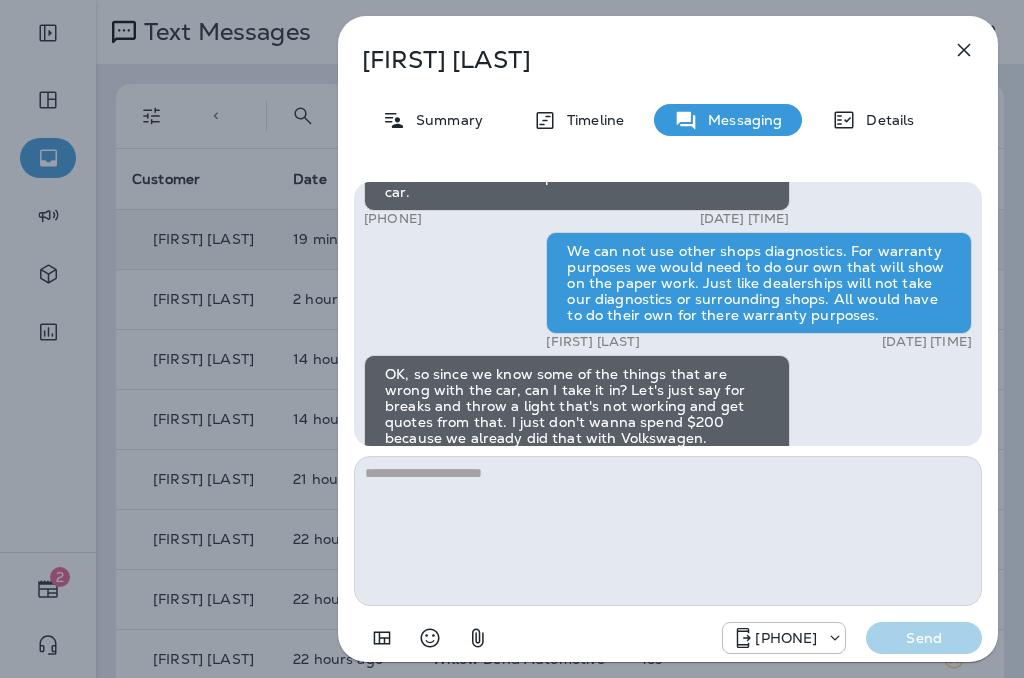scroll, scrollTop: 0, scrollLeft: 0, axis: both 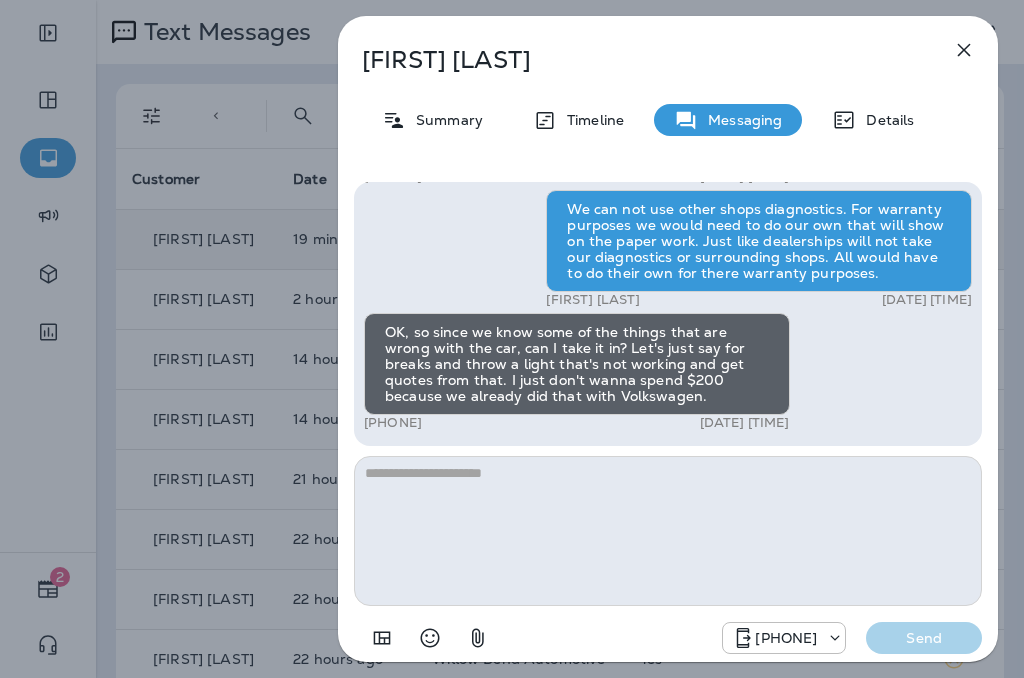 click on "Hello Carmen,
This is Willow Bend Automotive with a friendly reminder for your scheduled appointment on Monday 4/21/2025.
Please reply YES to confirm the appointment.
Reply STOP to optout [PHONE] [DATE] [TIME] Yes [PHONE] [DATE] [TIME] See you then! [PHONE] [DATE] [TIME] Hello Carmen,
This is Willow Bend Automotive with a friendly reminder for your scheduled appointment on Wednesday 4/23/2025.
Please reply YES to confirm the appointment.
Reply STOP to optout [PHONE] [DATE] [TIME] Hello Carmen, Hope all is well! This is Cheri from Willow Bend Automotive. I wanted to reach out to thank you for your recent visit, and to make sure you are pleased with the service you received.
Leave us a review!
https://g.page/r/Cei-SLVHKGdjEBM/review
If you don't want to receive messages from me
Reply STOP to optout [PHONE] [DATE] [TIME] [PHONE] [DATE] [TIME] [PHONE] [DATE] [TIME] Ty" at bounding box center (668, 420) 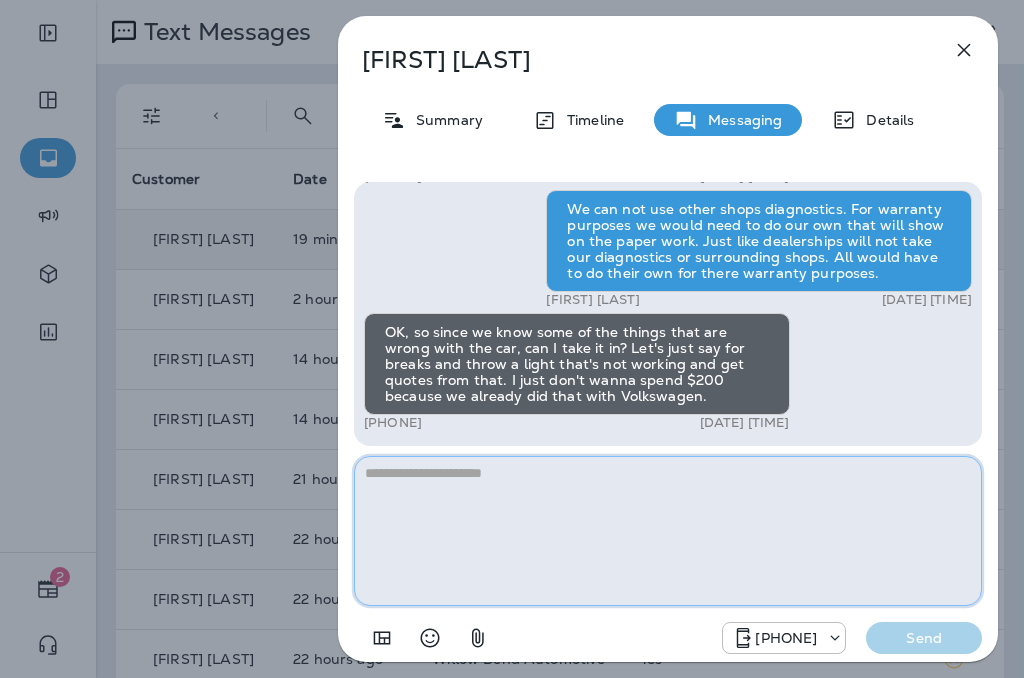 click at bounding box center (668, 531) 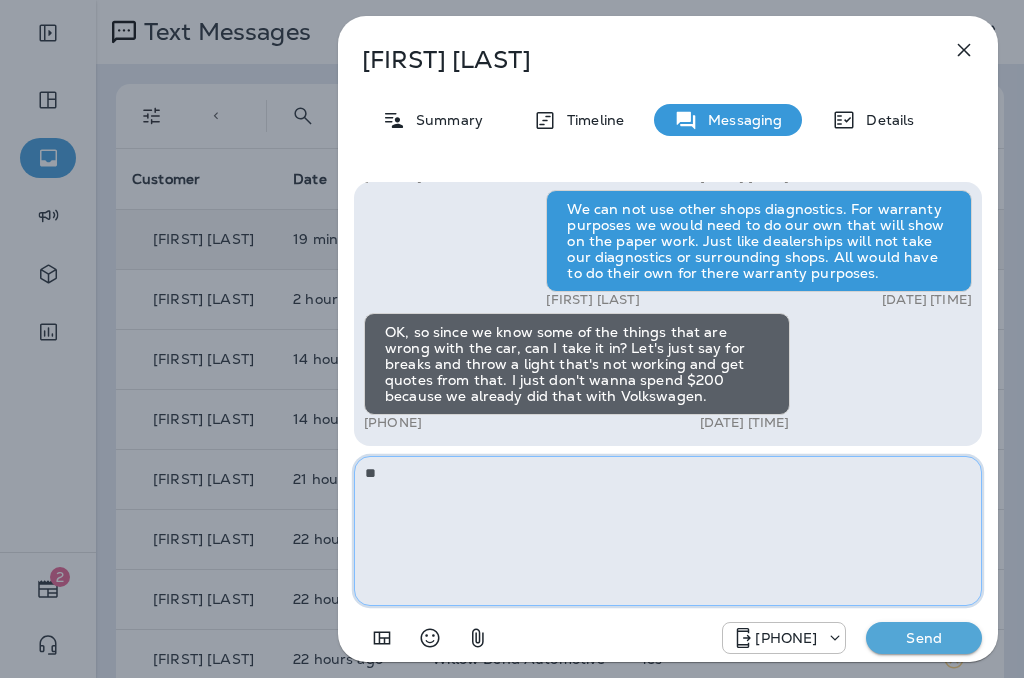 type on "*" 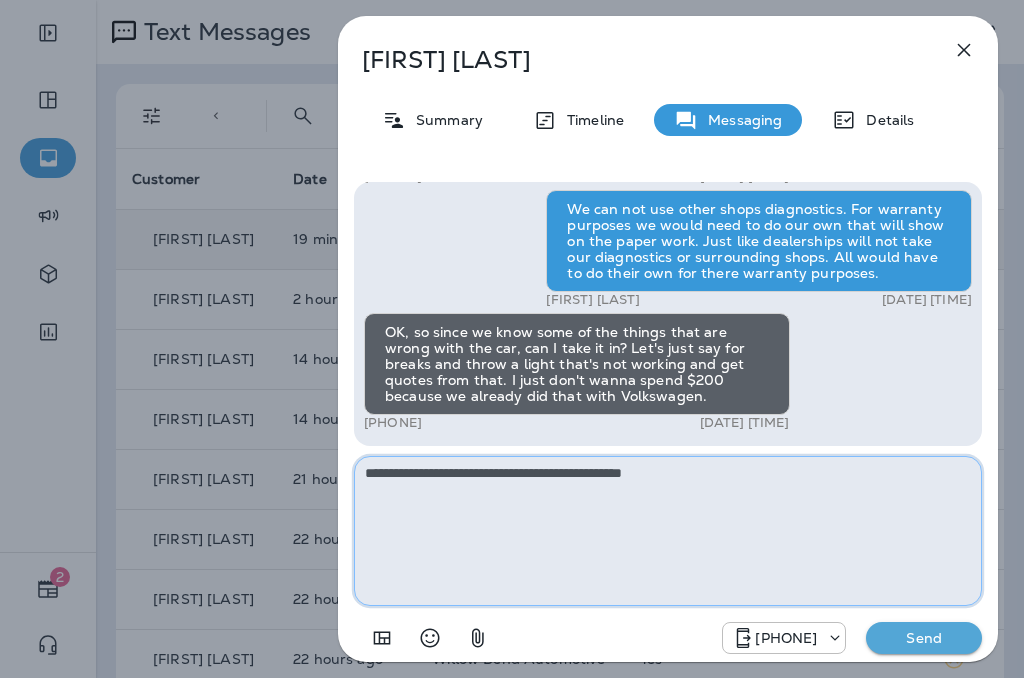 click on "**********" at bounding box center (668, 531) 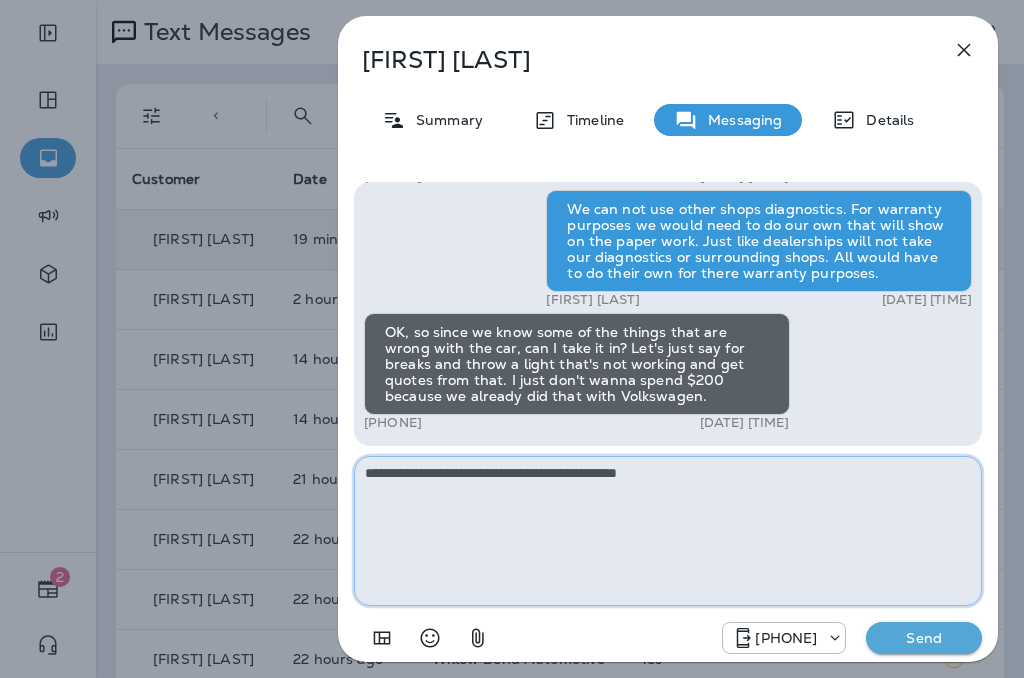 click on "**********" at bounding box center (668, 531) 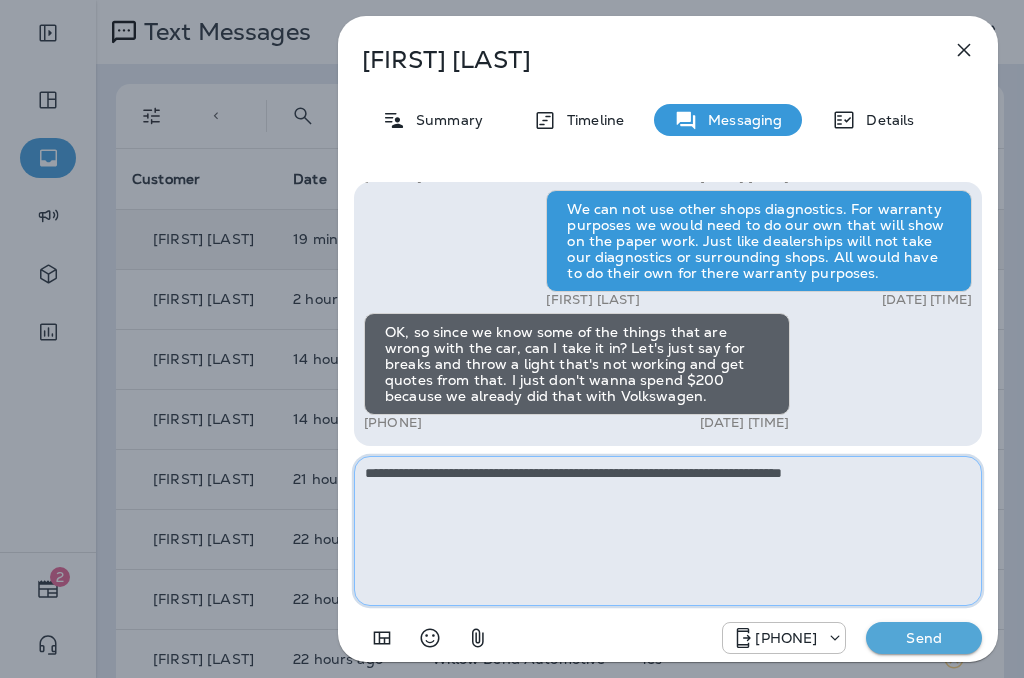 click on "**********" at bounding box center [668, 531] 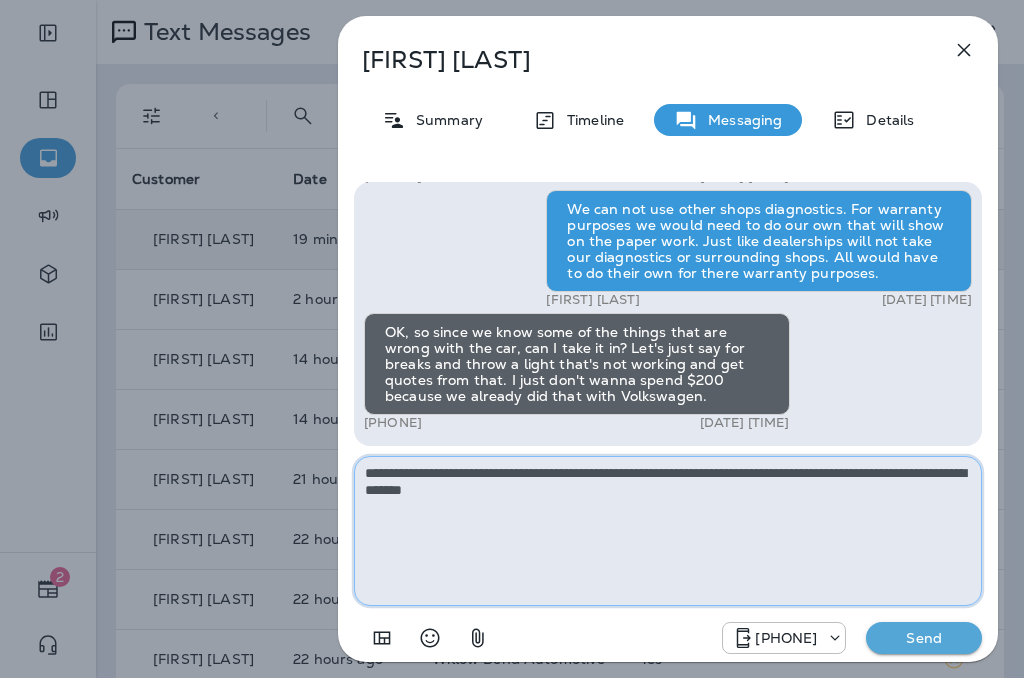 click on "**********" at bounding box center [668, 531] 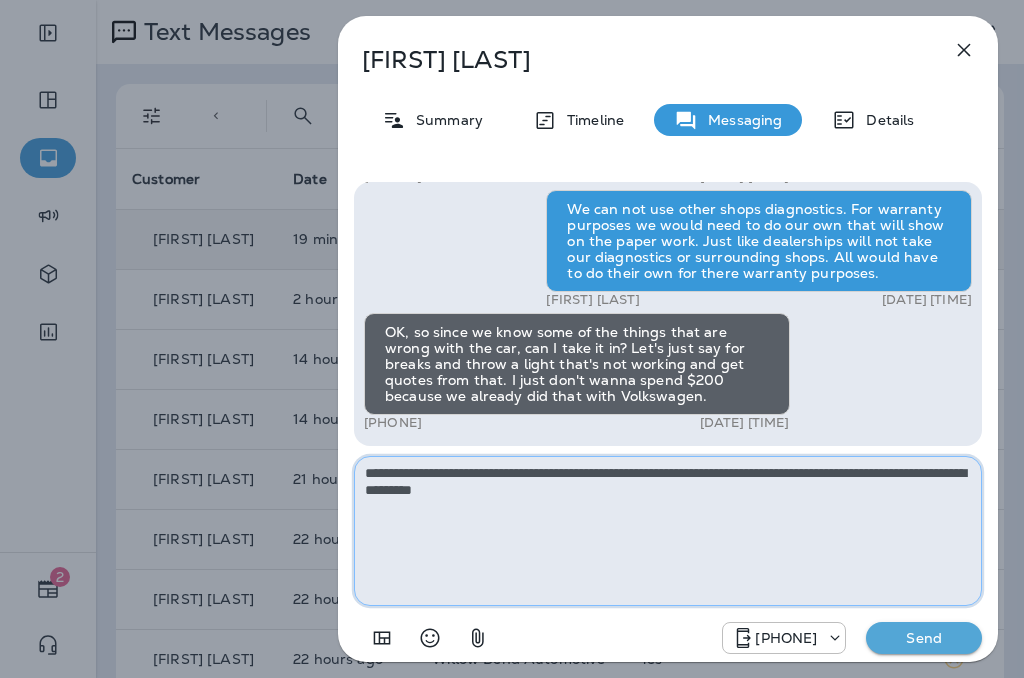 click on "**********" at bounding box center [668, 531] 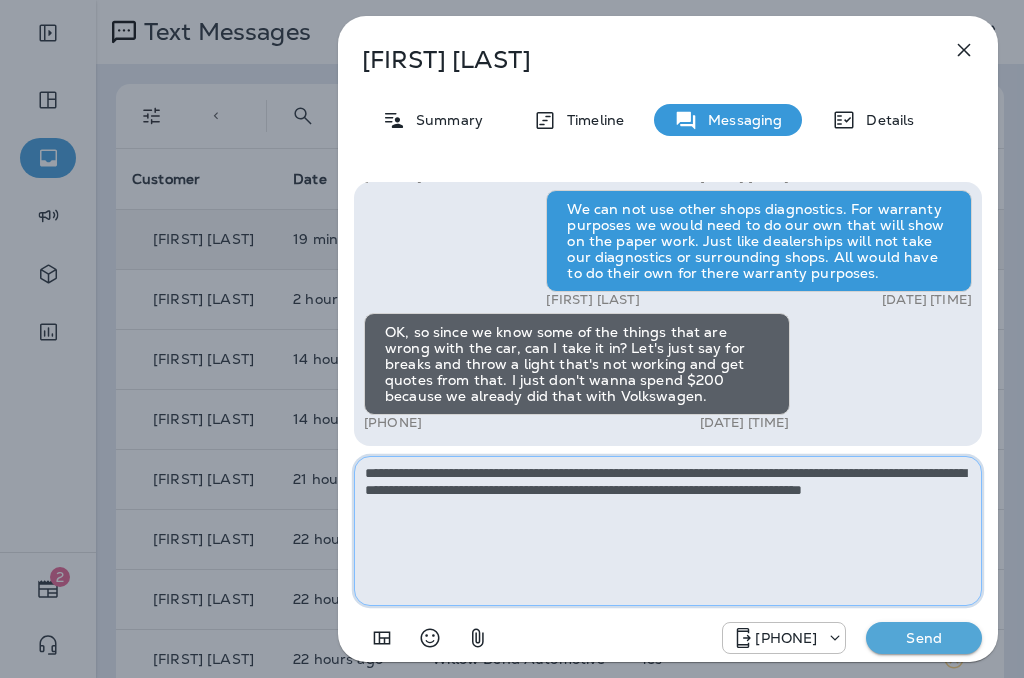click on "**********" at bounding box center [668, 531] 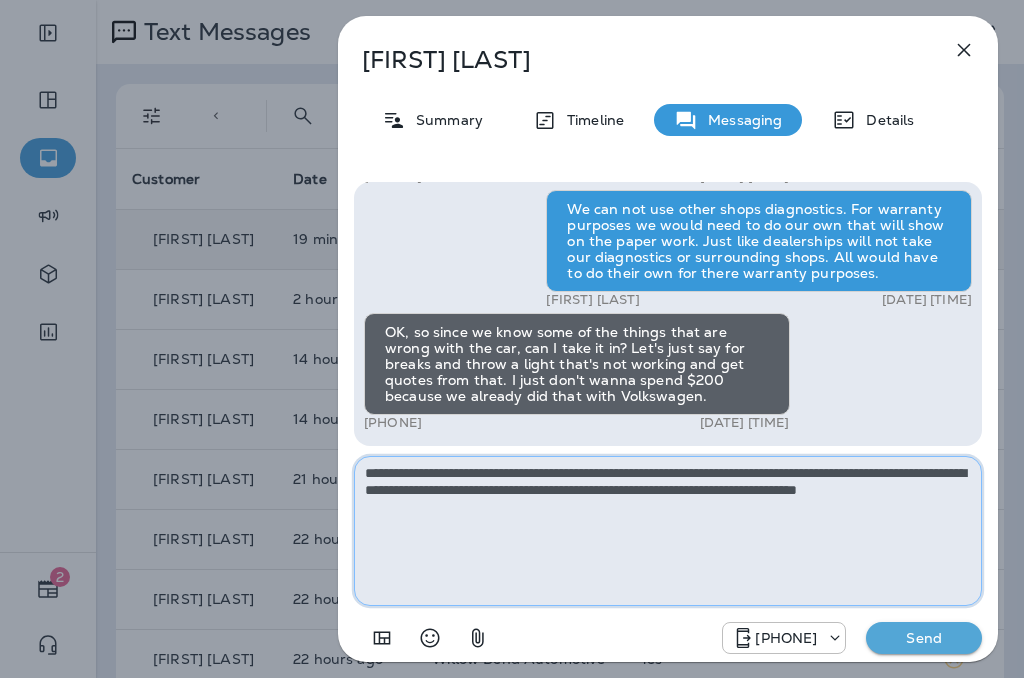 click on "**********" at bounding box center [668, 531] 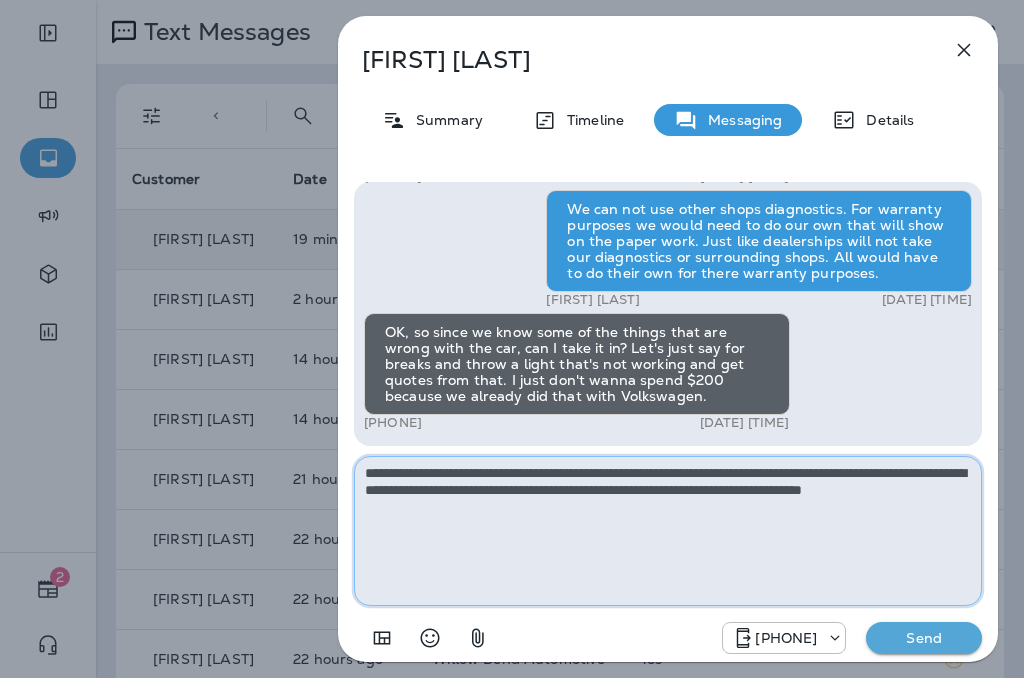 drag, startPoint x: 864, startPoint y: 490, endPoint x: 836, endPoint y: 534, distance: 52.153618 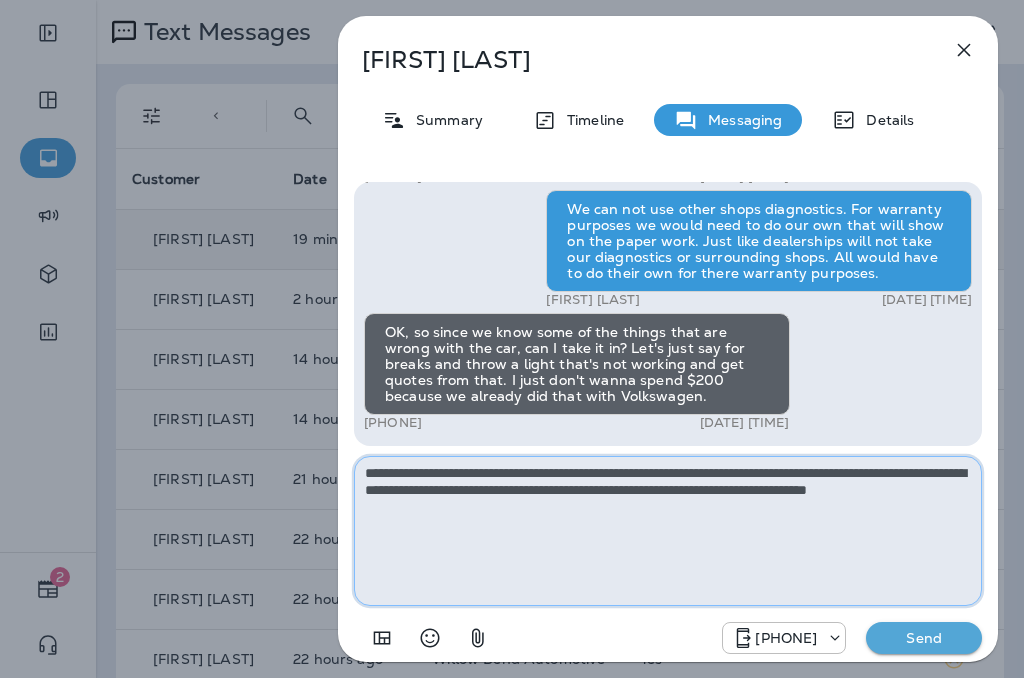 click on "**********" at bounding box center (668, 531) 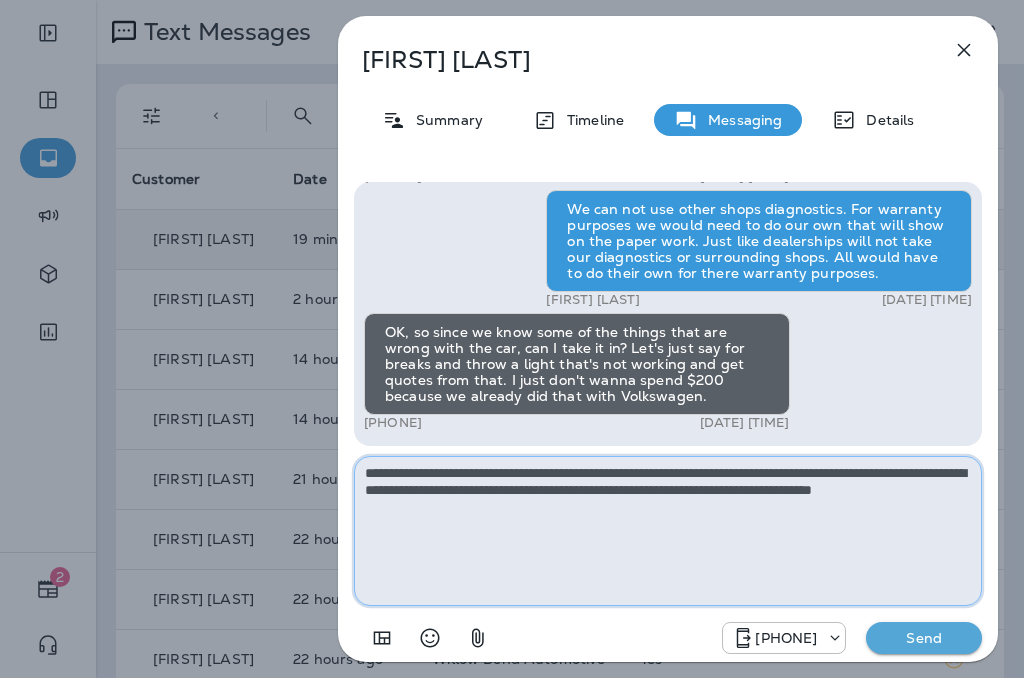click on "**********" at bounding box center (668, 531) 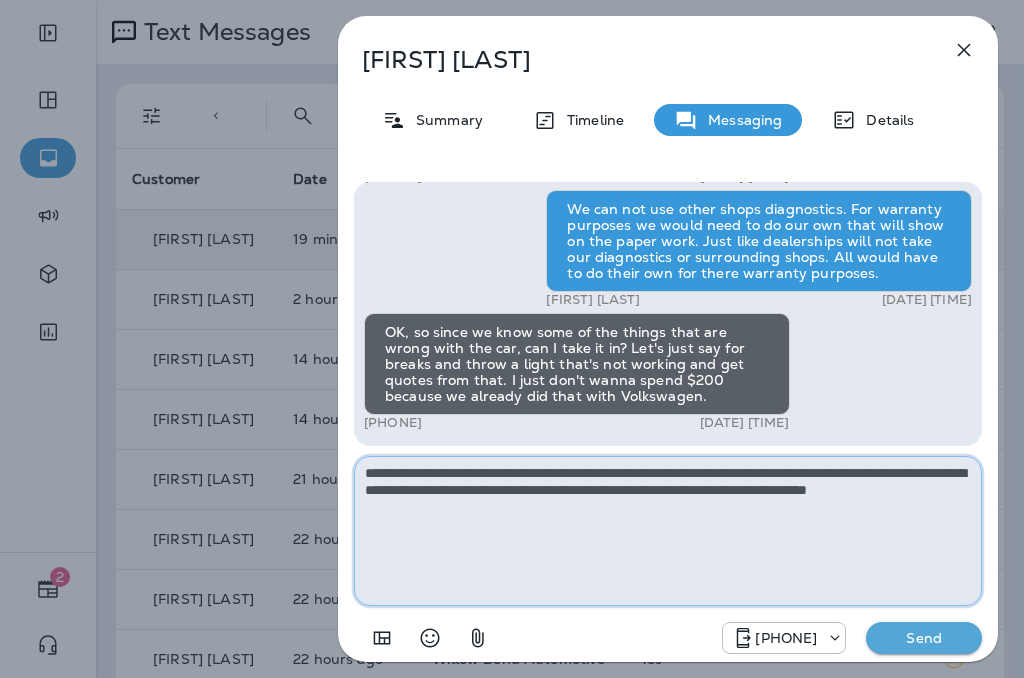 click on "**********" at bounding box center [668, 531] 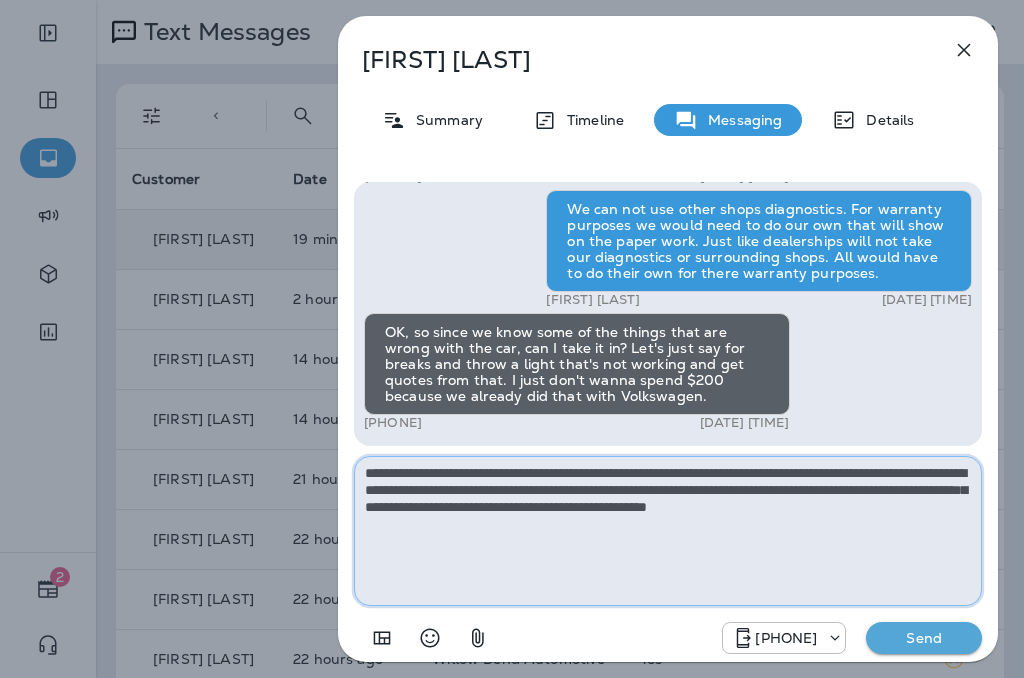 click on "**********" at bounding box center (668, 531) 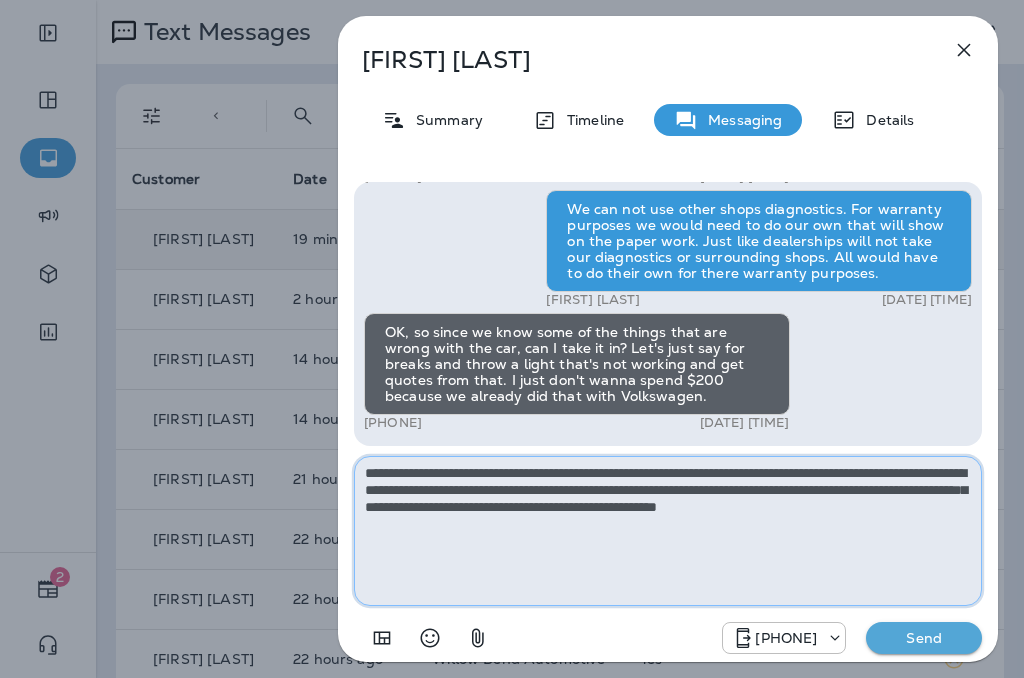 click on "**********" at bounding box center [668, 531] 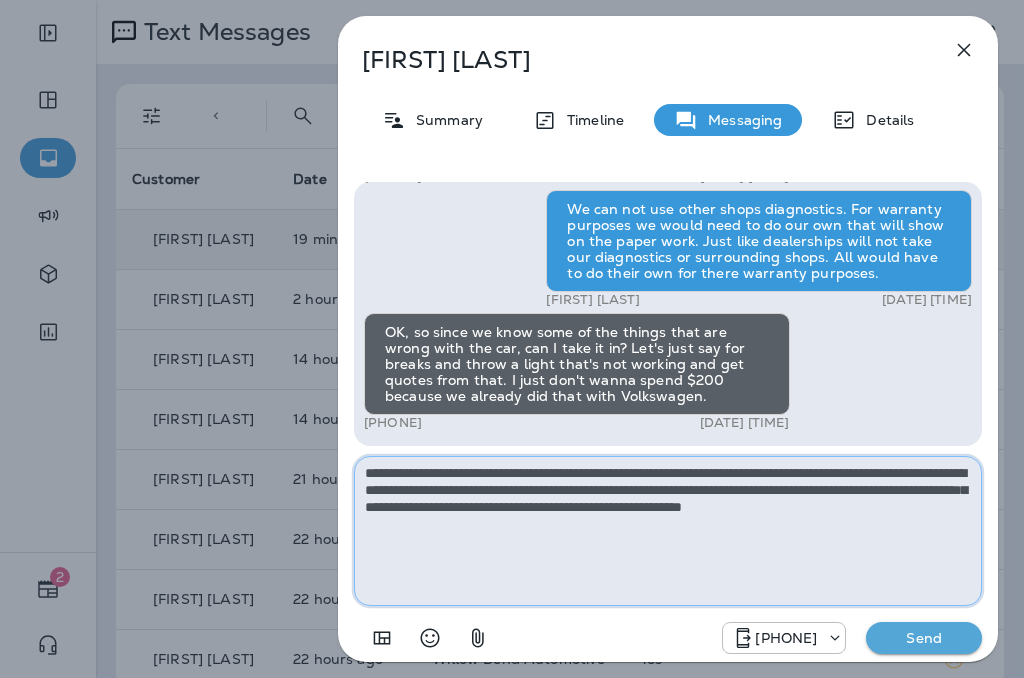 click on "**********" at bounding box center (668, 531) 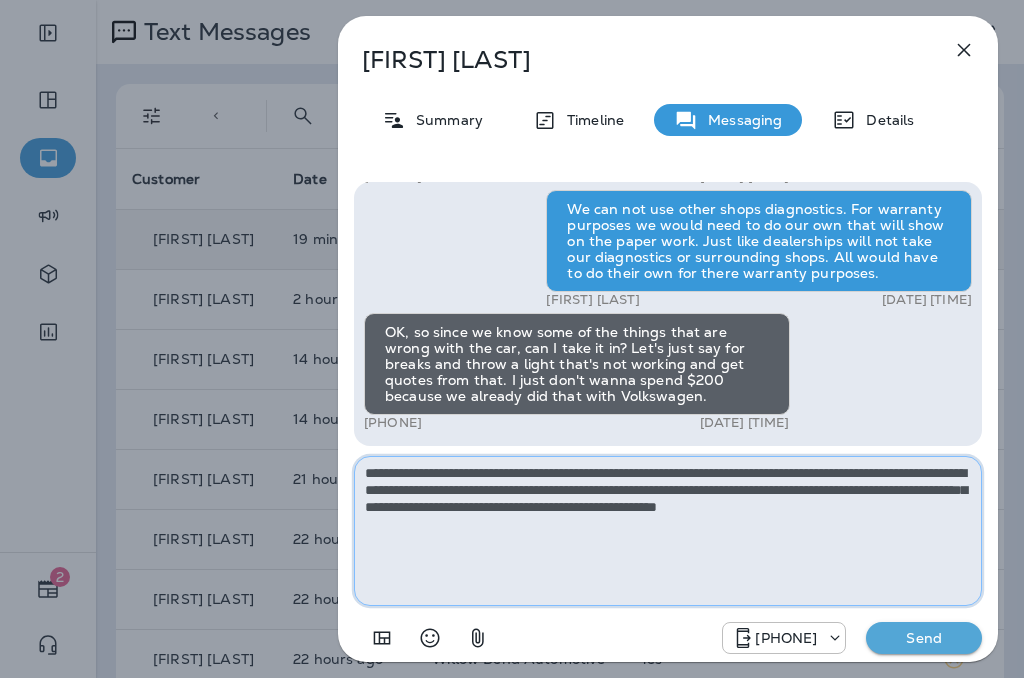 click on "**********" at bounding box center (668, 531) 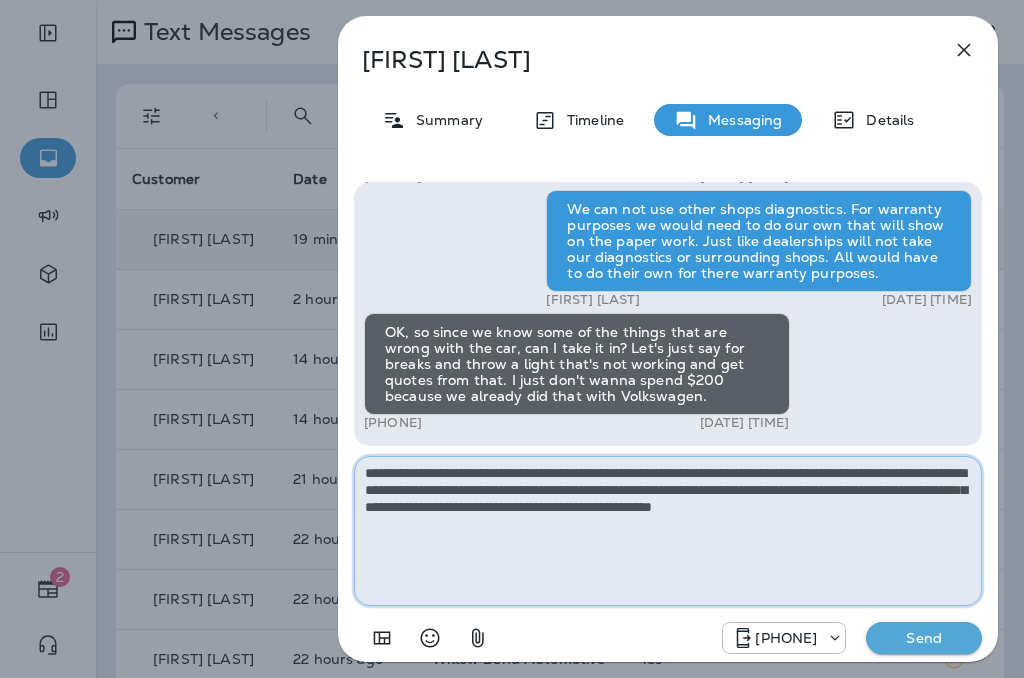 click on "**********" at bounding box center [668, 531] 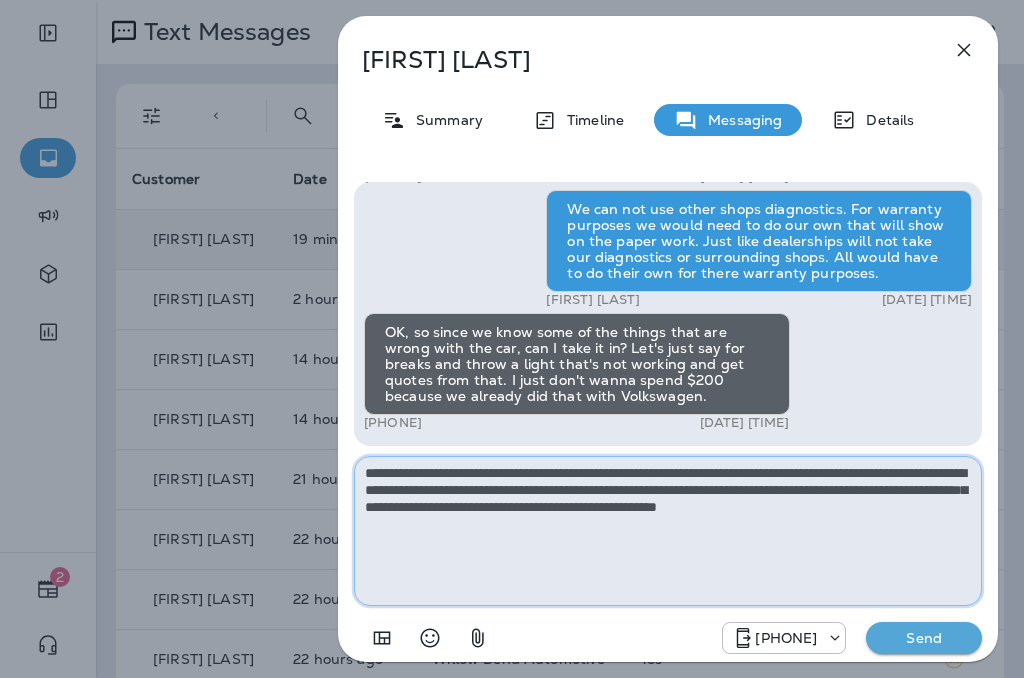 click on "**********" at bounding box center [668, 531] 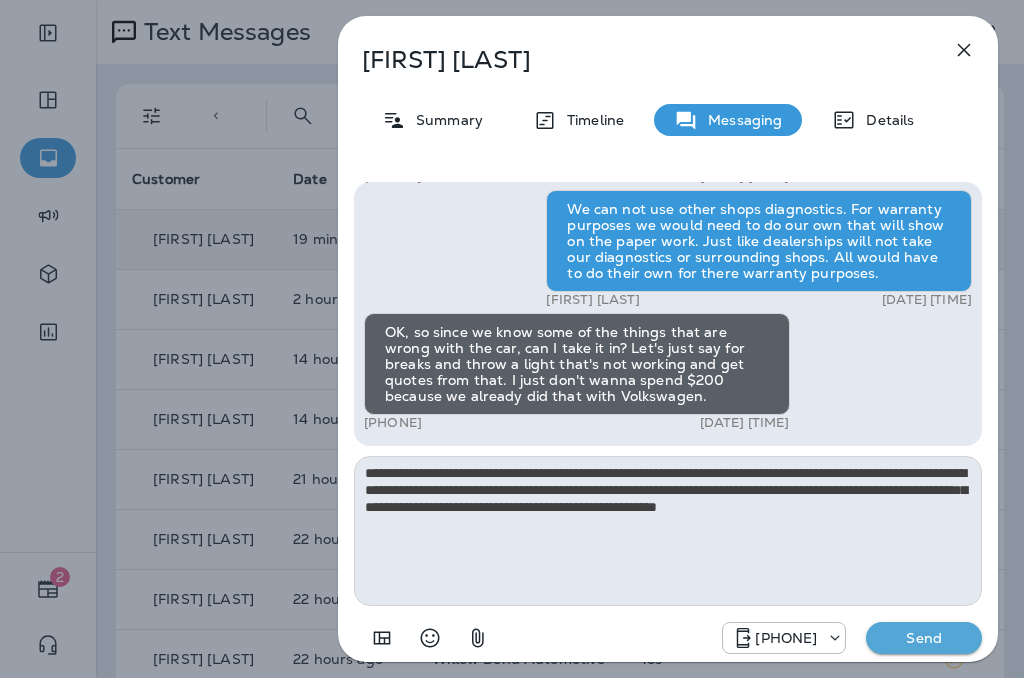 click on "[PHONE] Send" at bounding box center (668, 632) 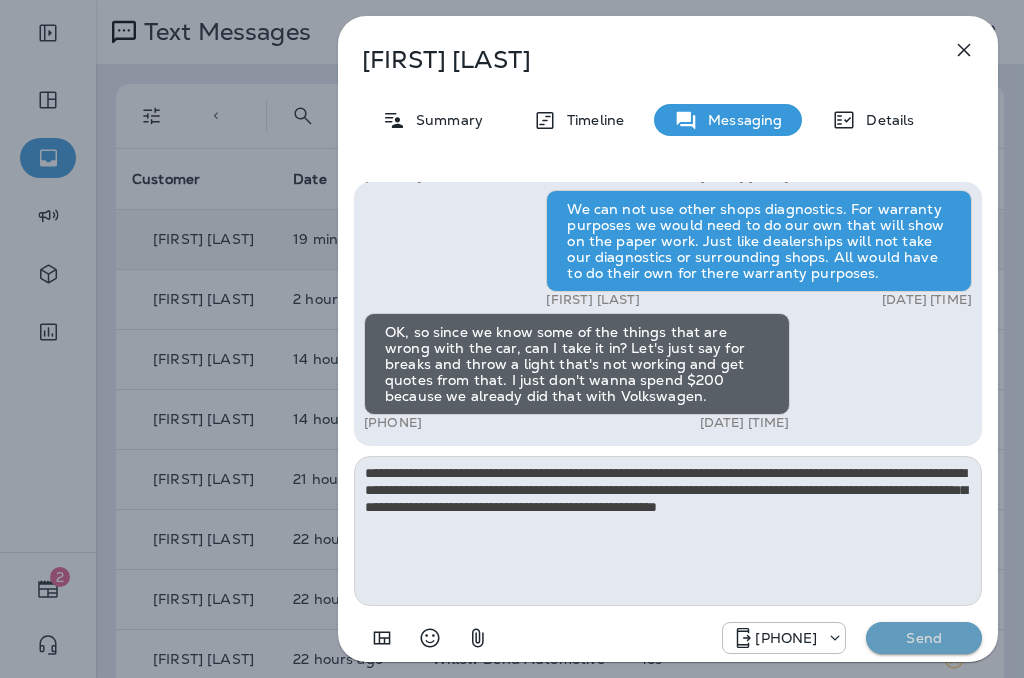 click on "Send" at bounding box center [924, 638] 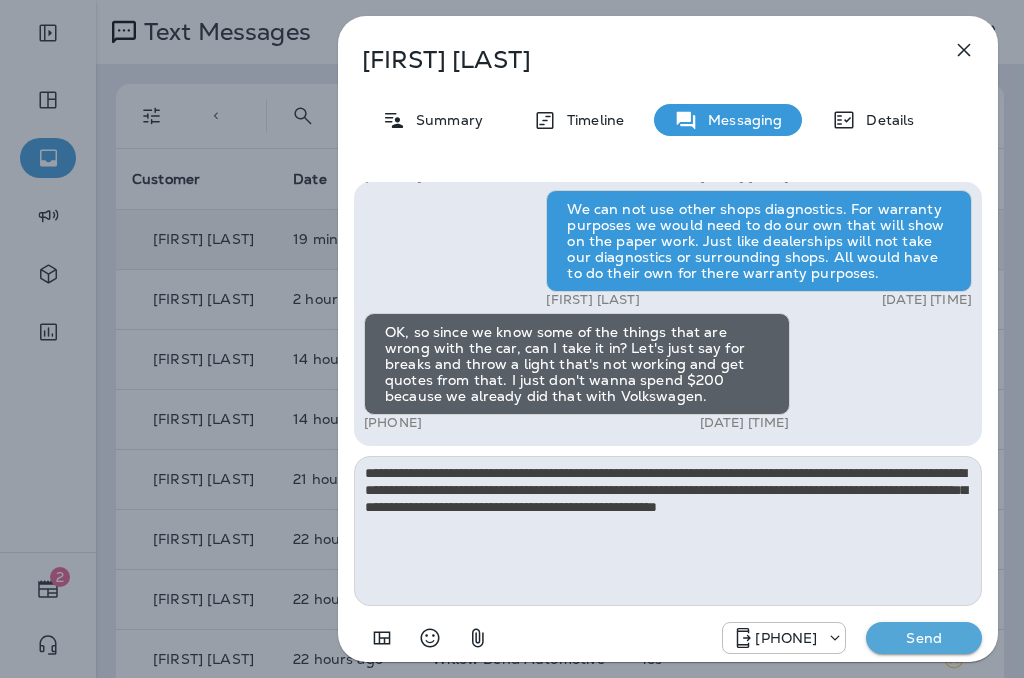 type 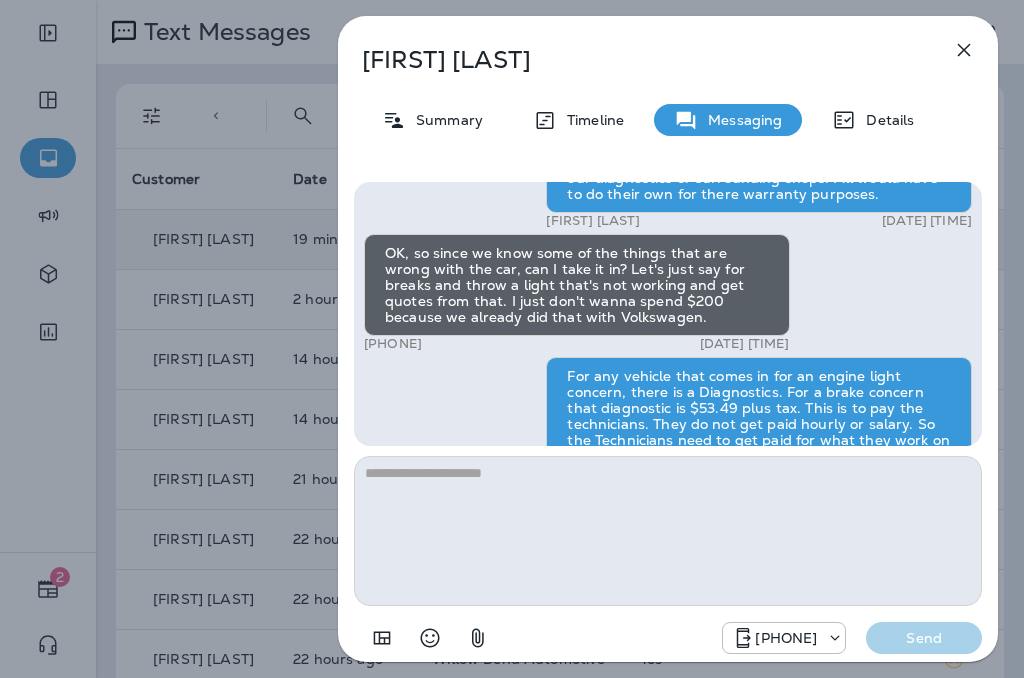 scroll, scrollTop: 0, scrollLeft: 0, axis: both 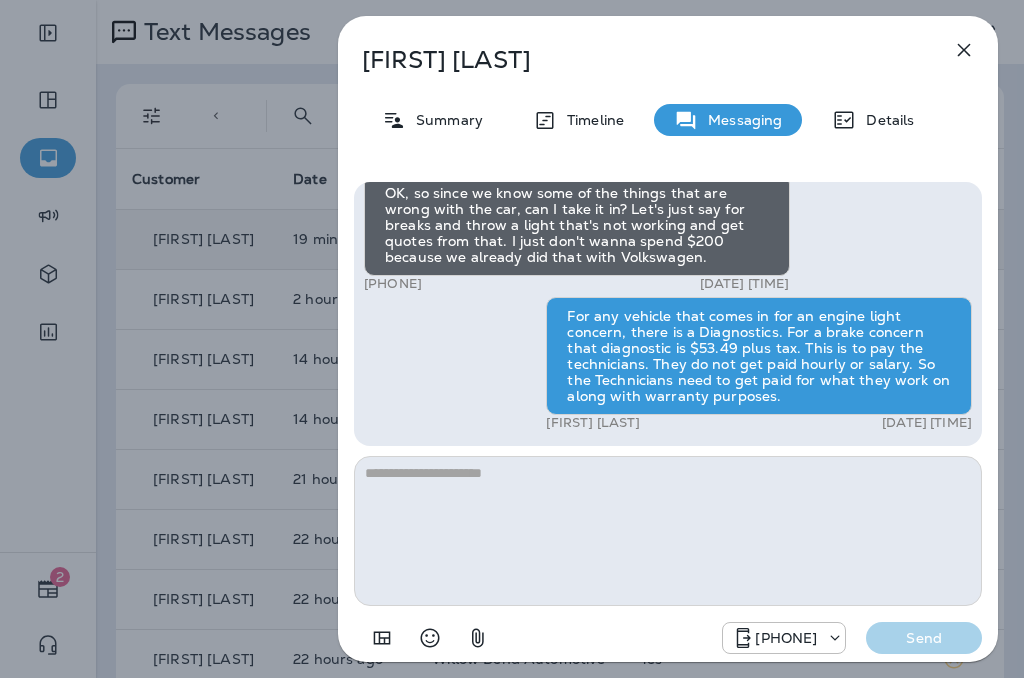 click 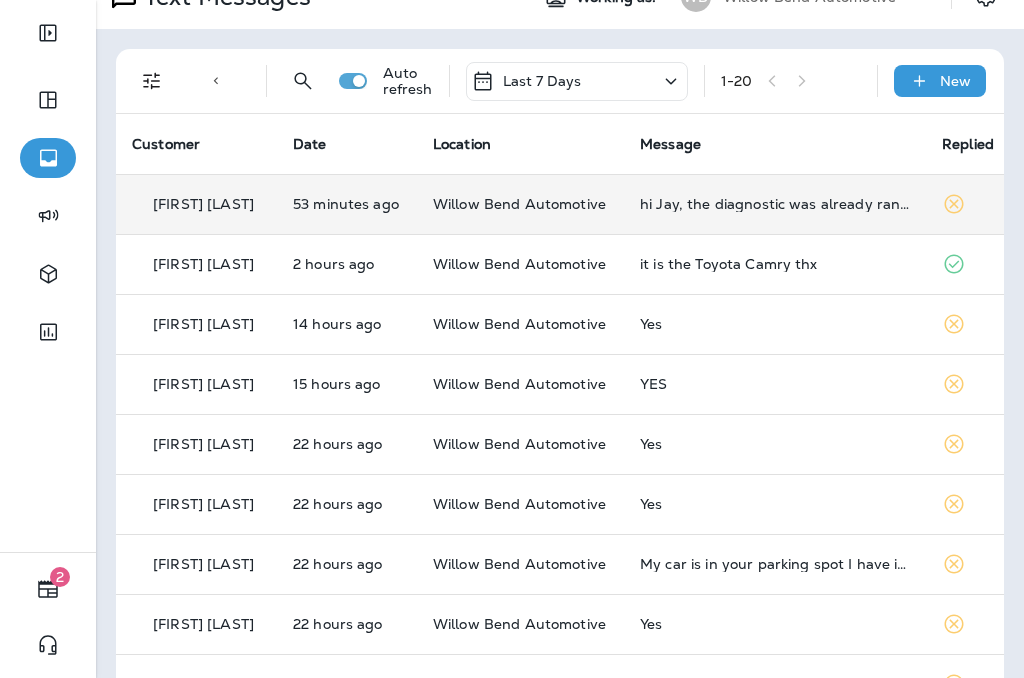 scroll, scrollTop: 0, scrollLeft: 0, axis: both 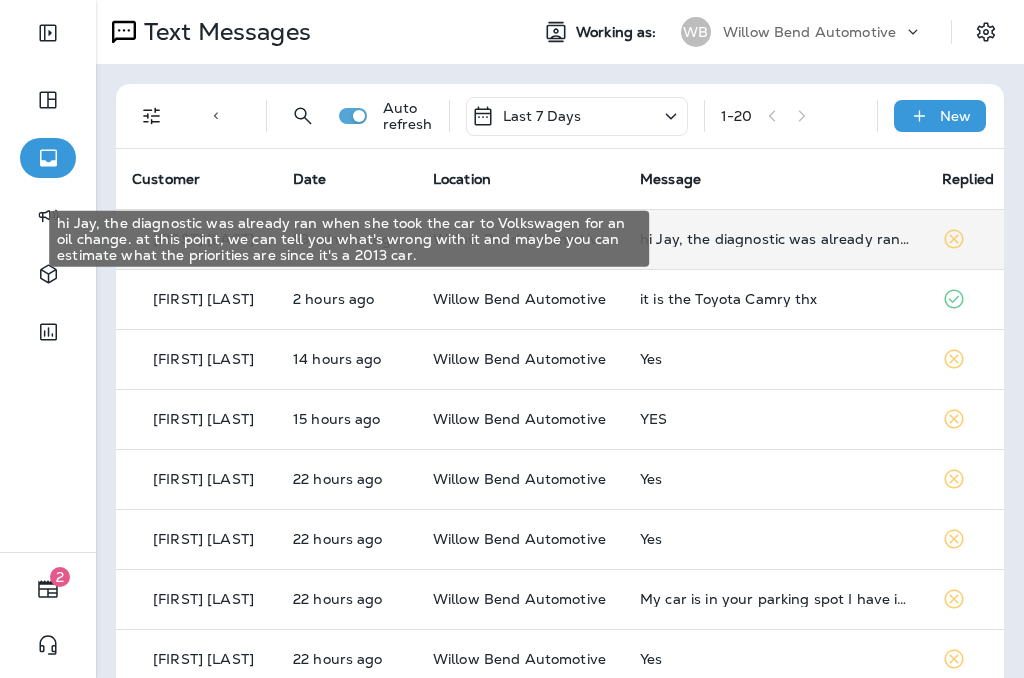 click on "hi Jay, the diagnostic was already ran when she took the car to Volkswagen for an oil change. at this point, we can tell you what's wrong with it and maybe you can estimate what the priorities are since it's a 2013 car." at bounding box center [775, 239] 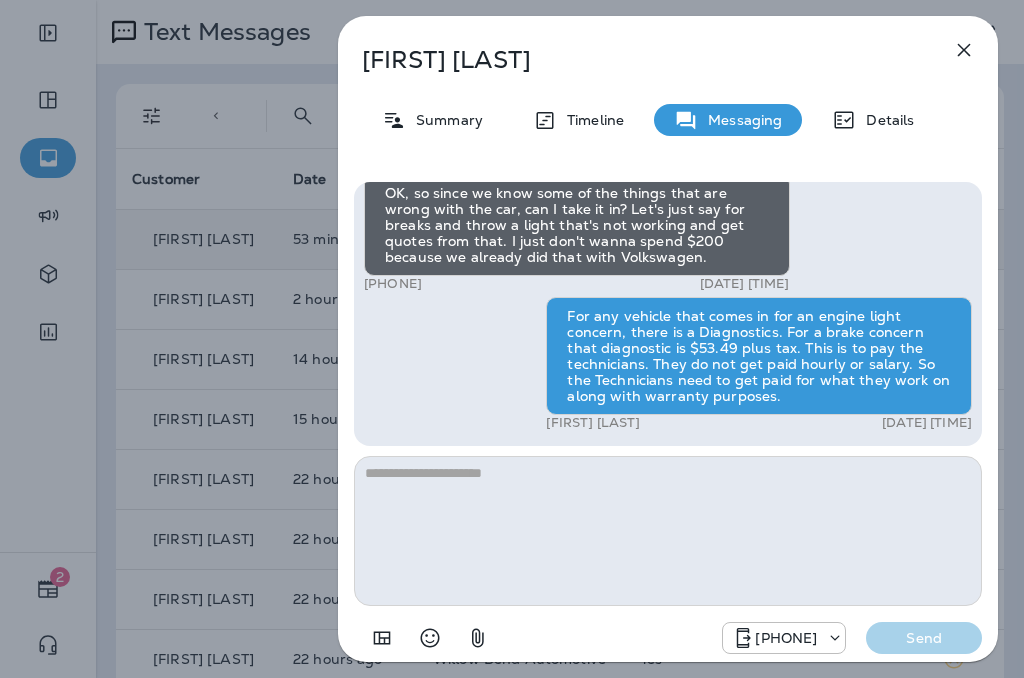 click 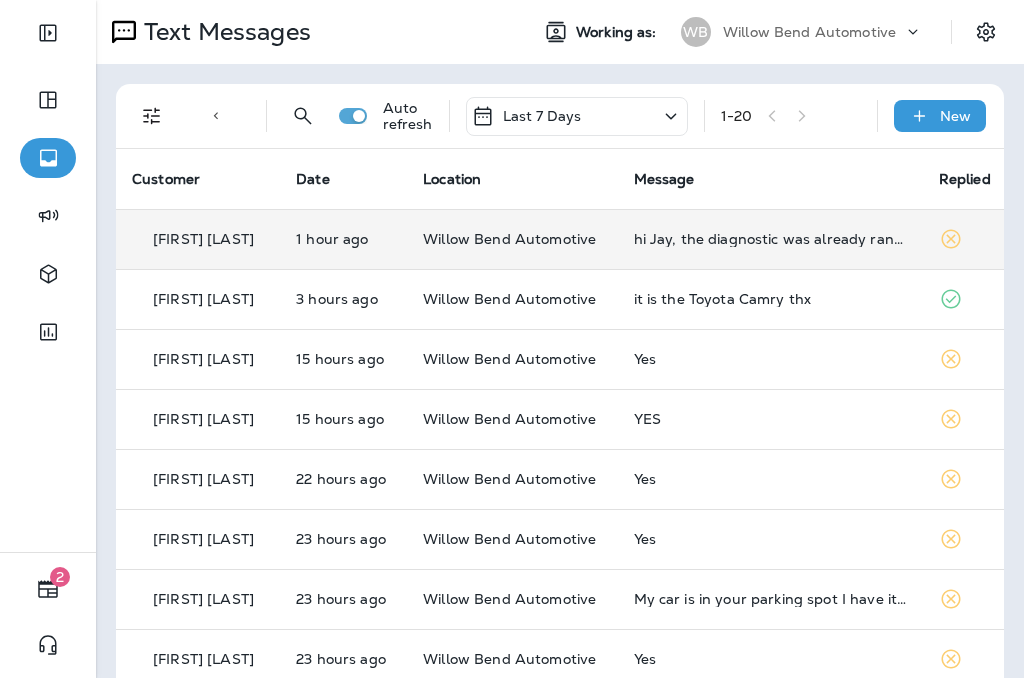 click on "hi Jay, the diagnostic was already ran when she took the car to Volkswagen for an oil change. at this point, we can tell you what's wrong with it and maybe you can estimate what the priorities are since it's a 2013 car." at bounding box center (770, 239) 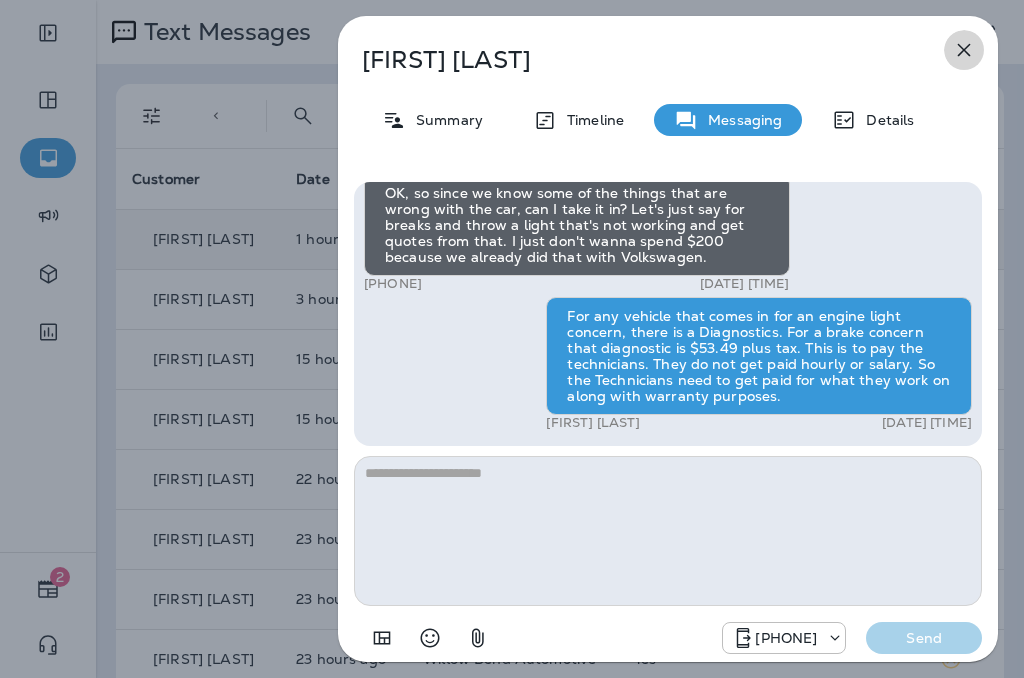 click 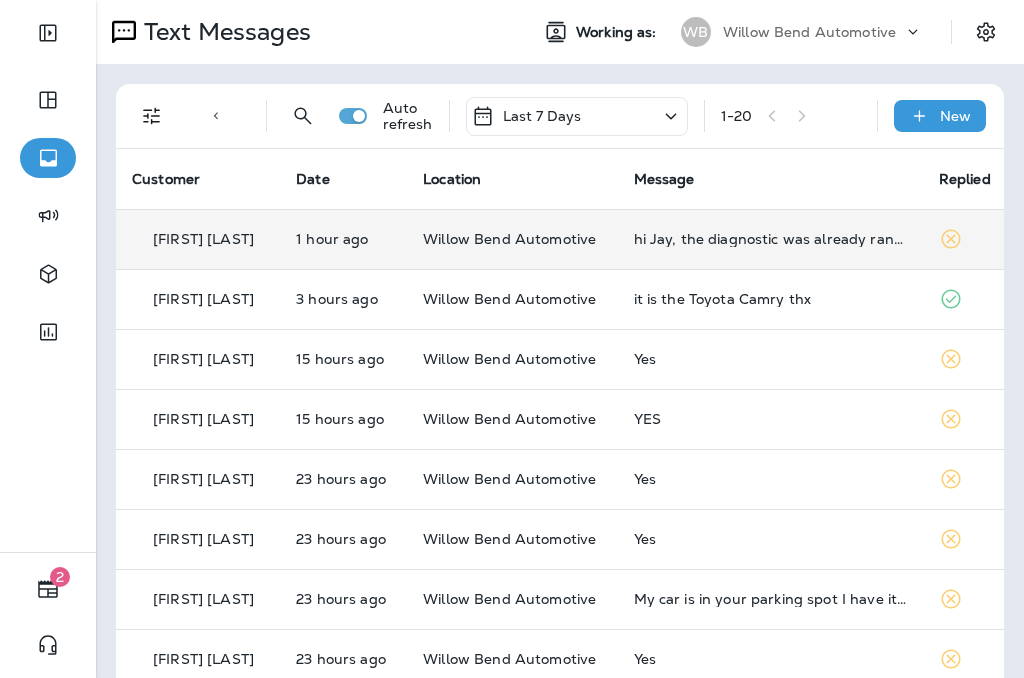 click on "hi Jay, the diagnostic was already ran when she took the car to Volkswagen for an oil change. at this point, we can tell you what's wrong with it and maybe you can estimate what the priorities are since it's a 2013 car." at bounding box center (770, 239) 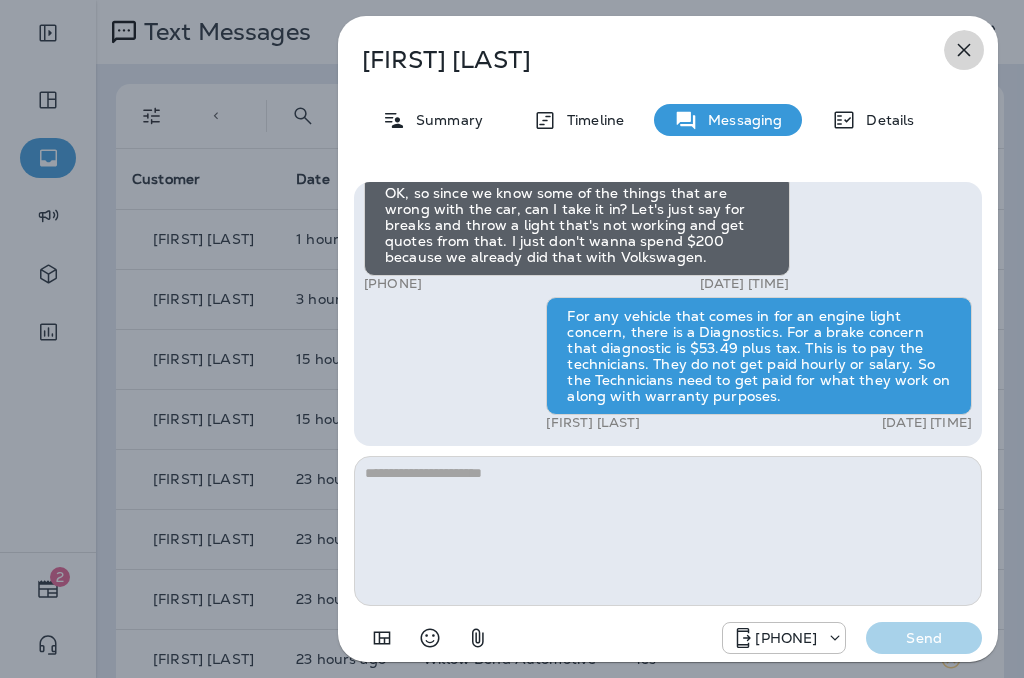 click 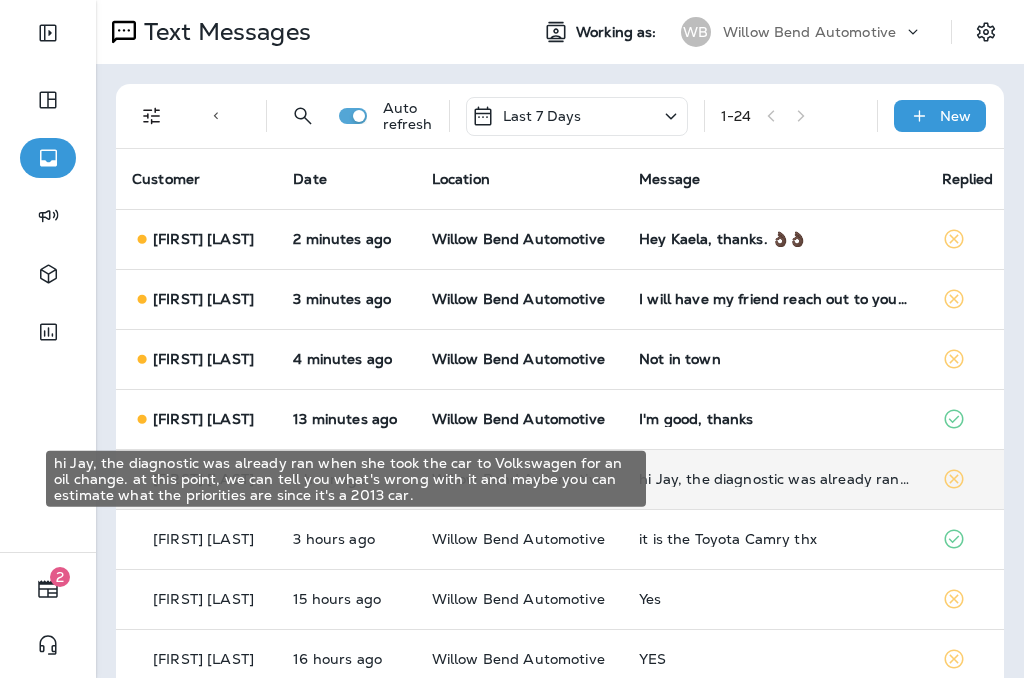 click on "hi Jay, the diagnostic was already ran when she took the car to Volkswagen for an oil change. at this point, we can tell you what's wrong with it and maybe you can estimate what the priorities are since it's a 2013 car." at bounding box center (774, 479) 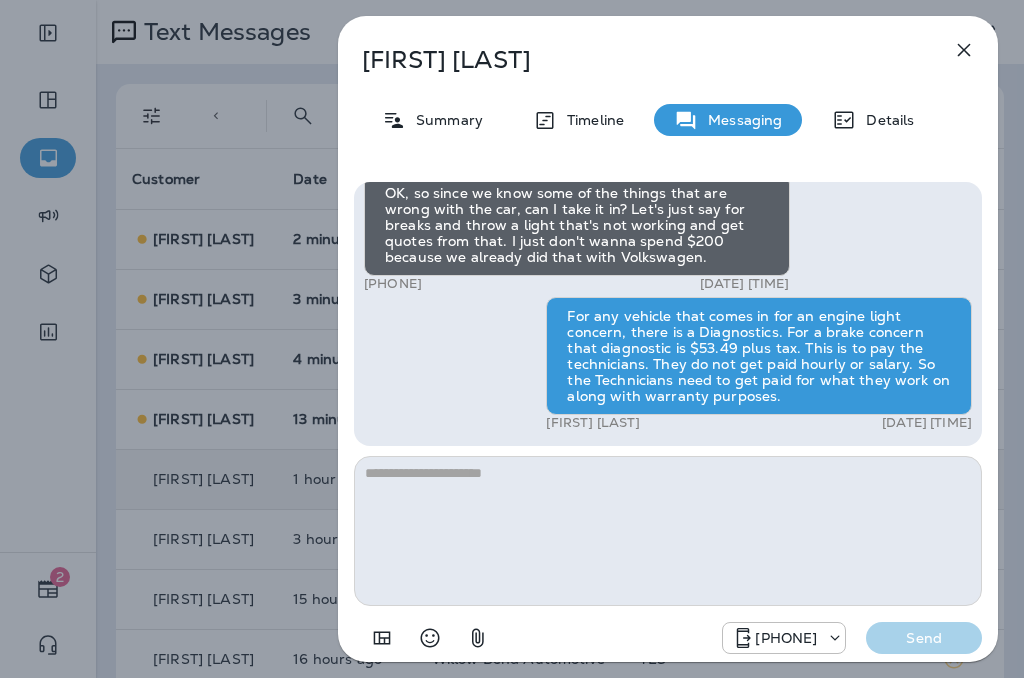 click 